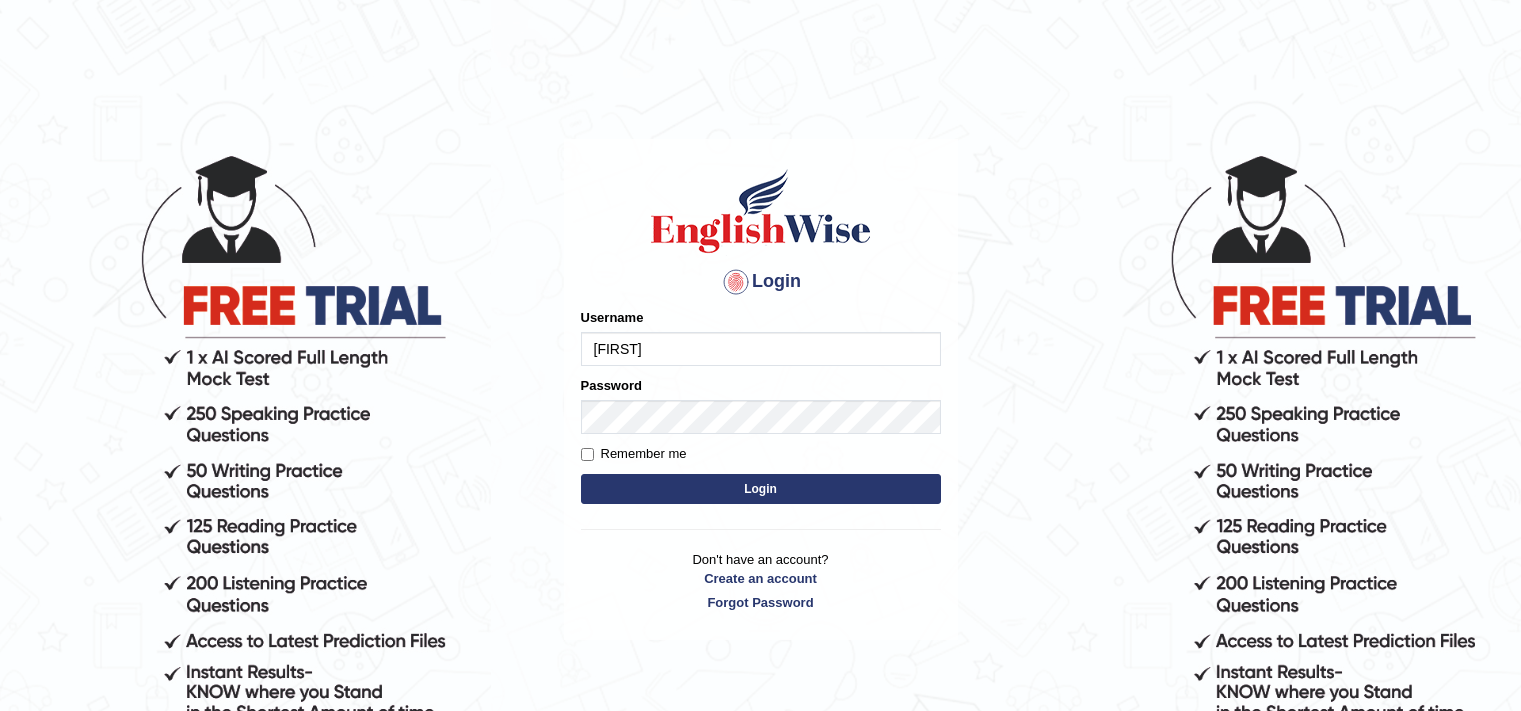 scroll, scrollTop: 0, scrollLeft: 0, axis: both 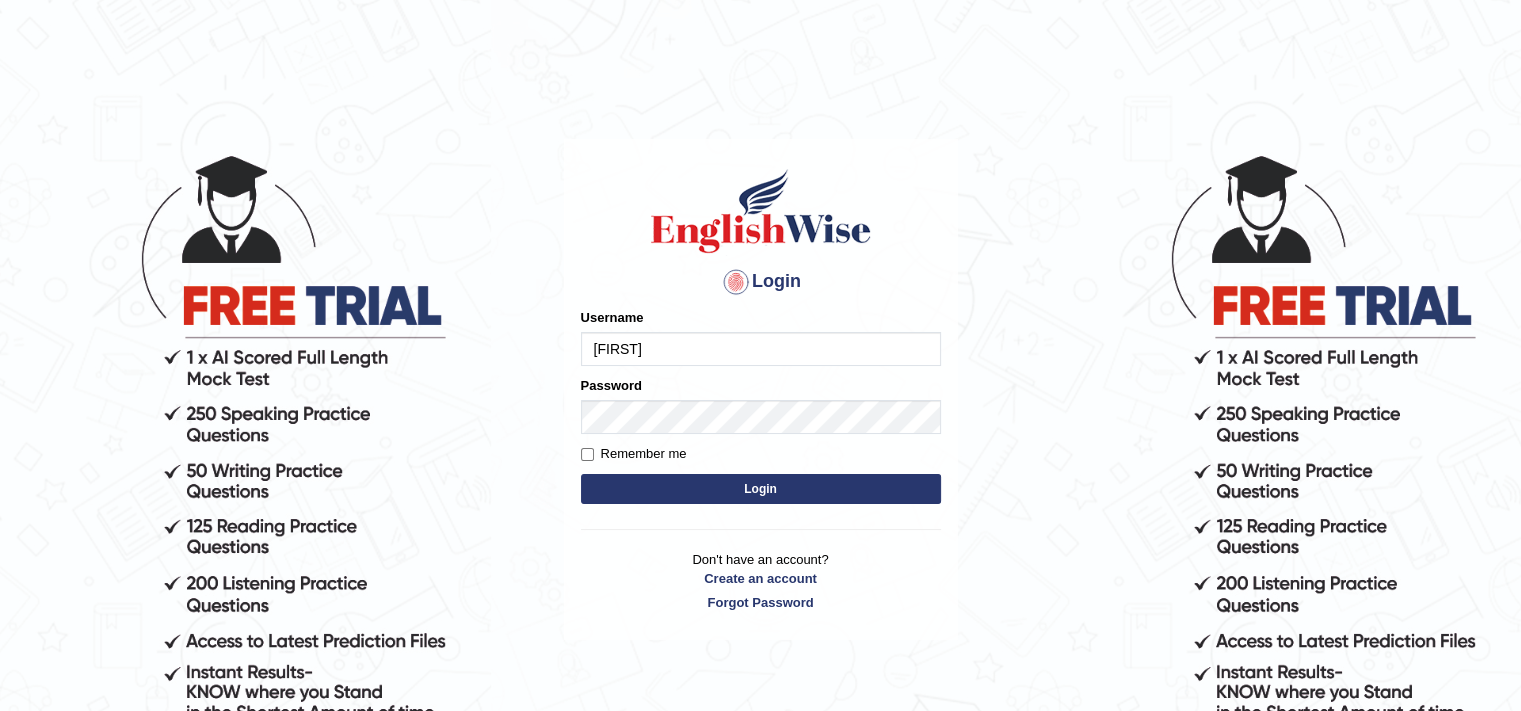 type on "[FIRST]" 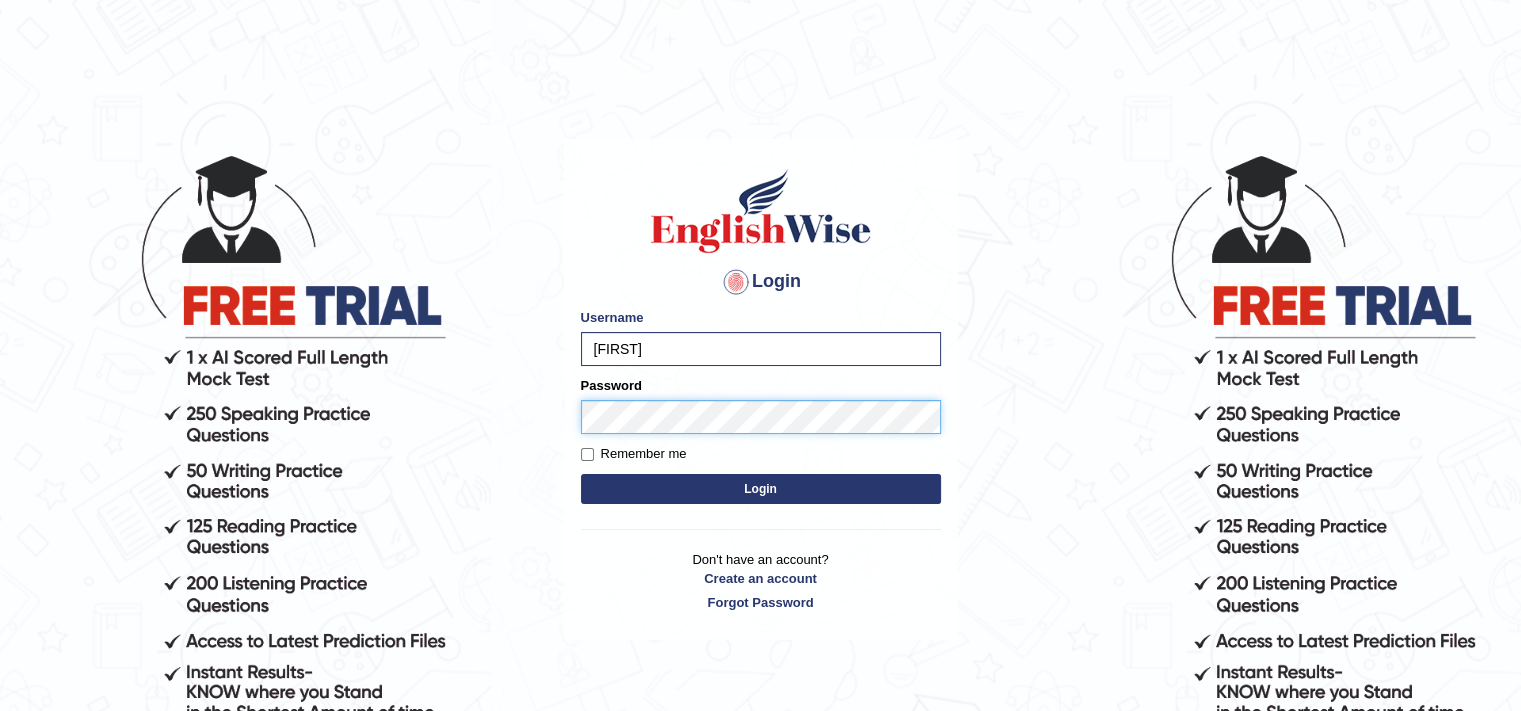 click on "Login" at bounding box center [761, 489] 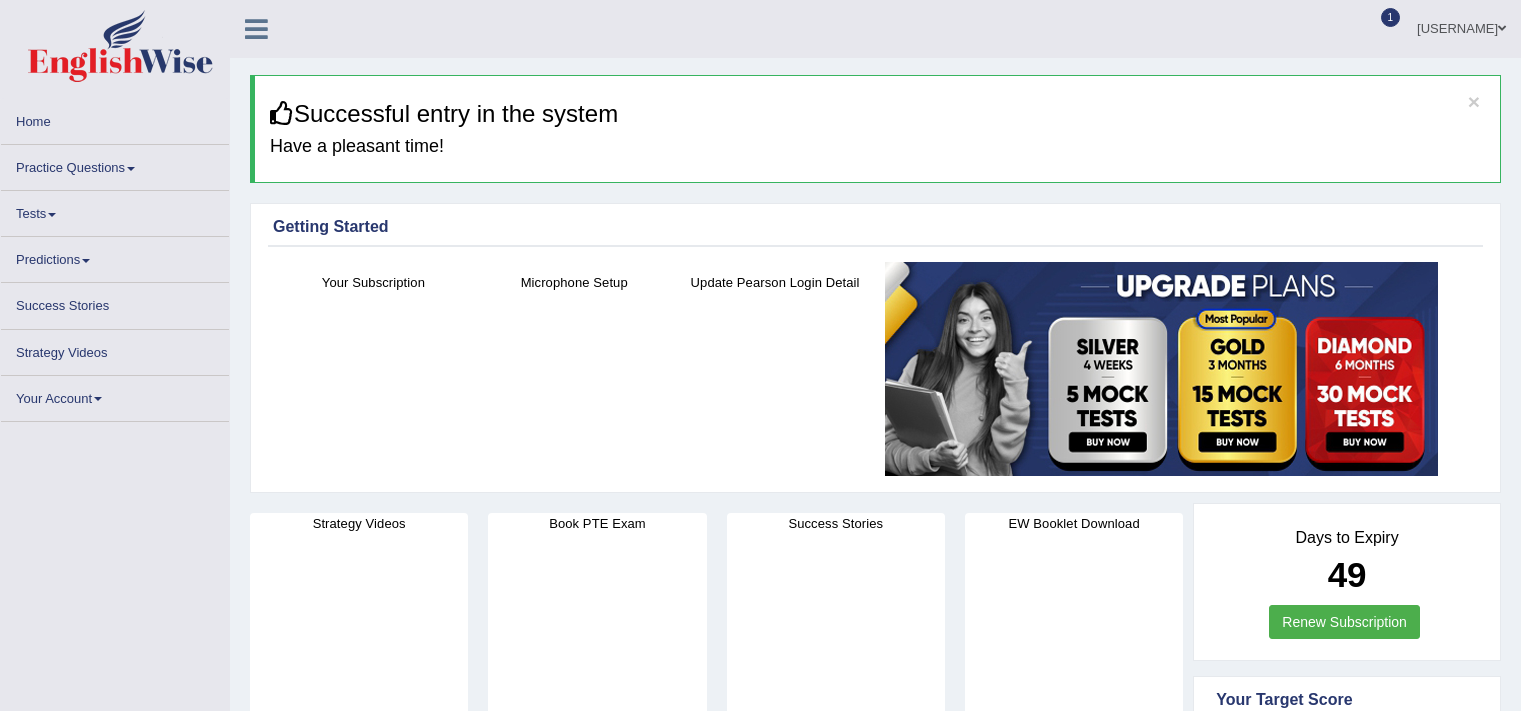 scroll, scrollTop: 0, scrollLeft: 0, axis: both 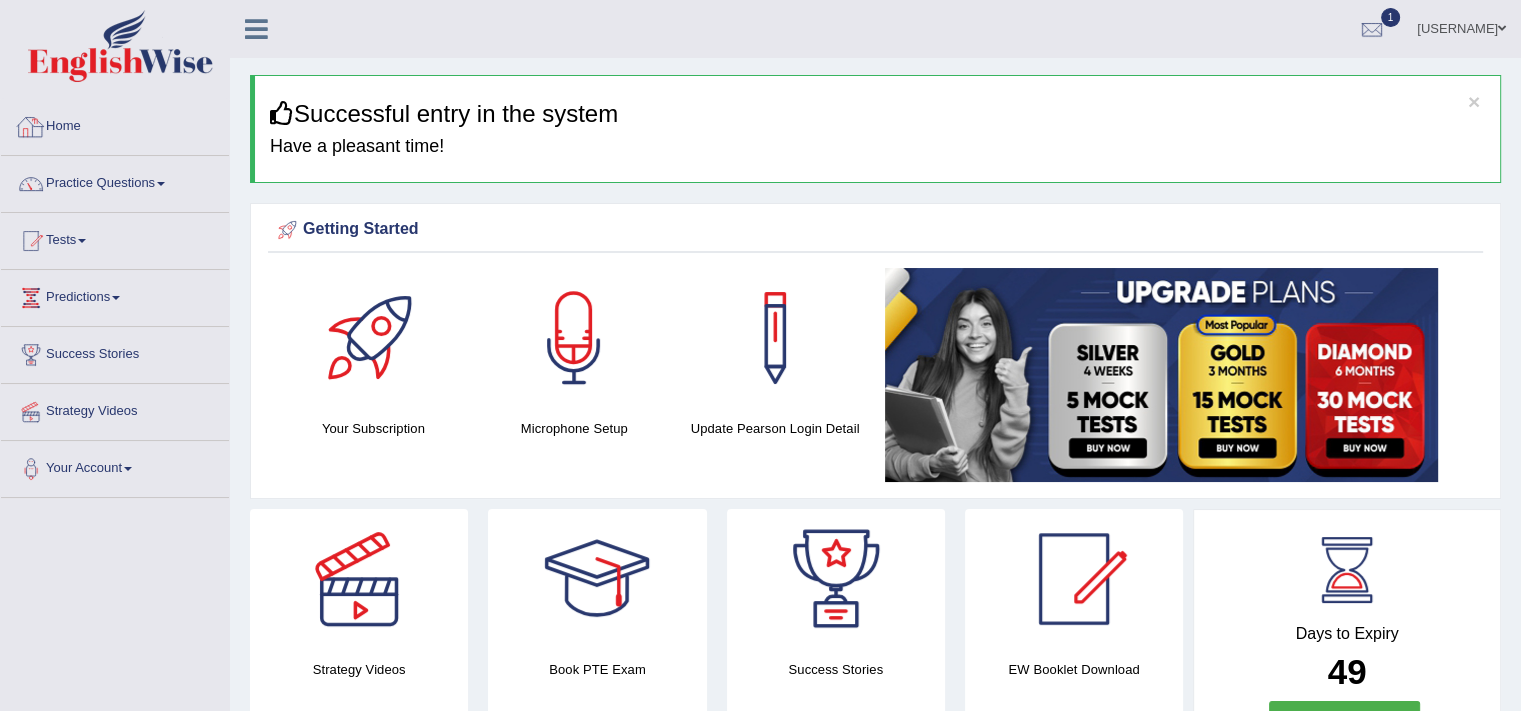 click on "Home" at bounding box center (115, 124) 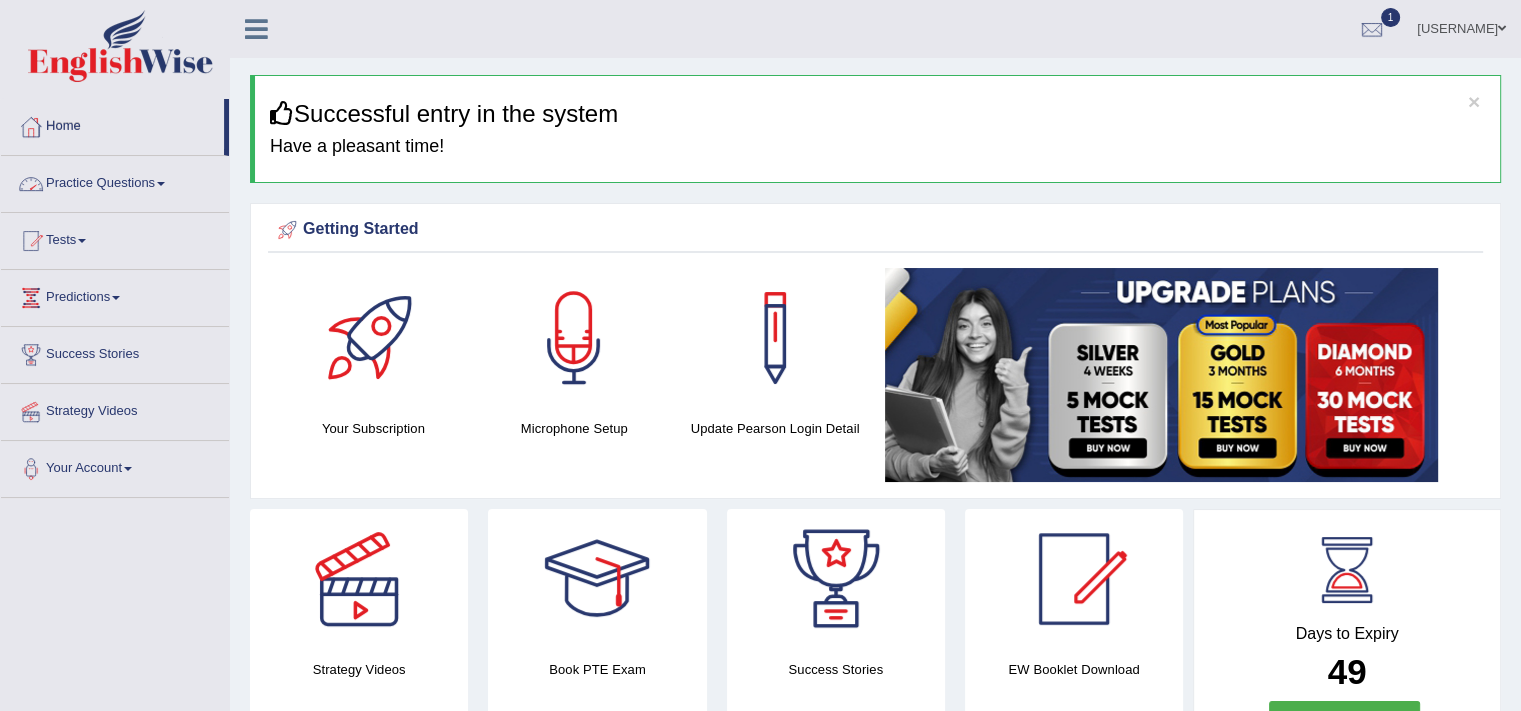 click on "Practice Questions" at bounding box center [115, 181] 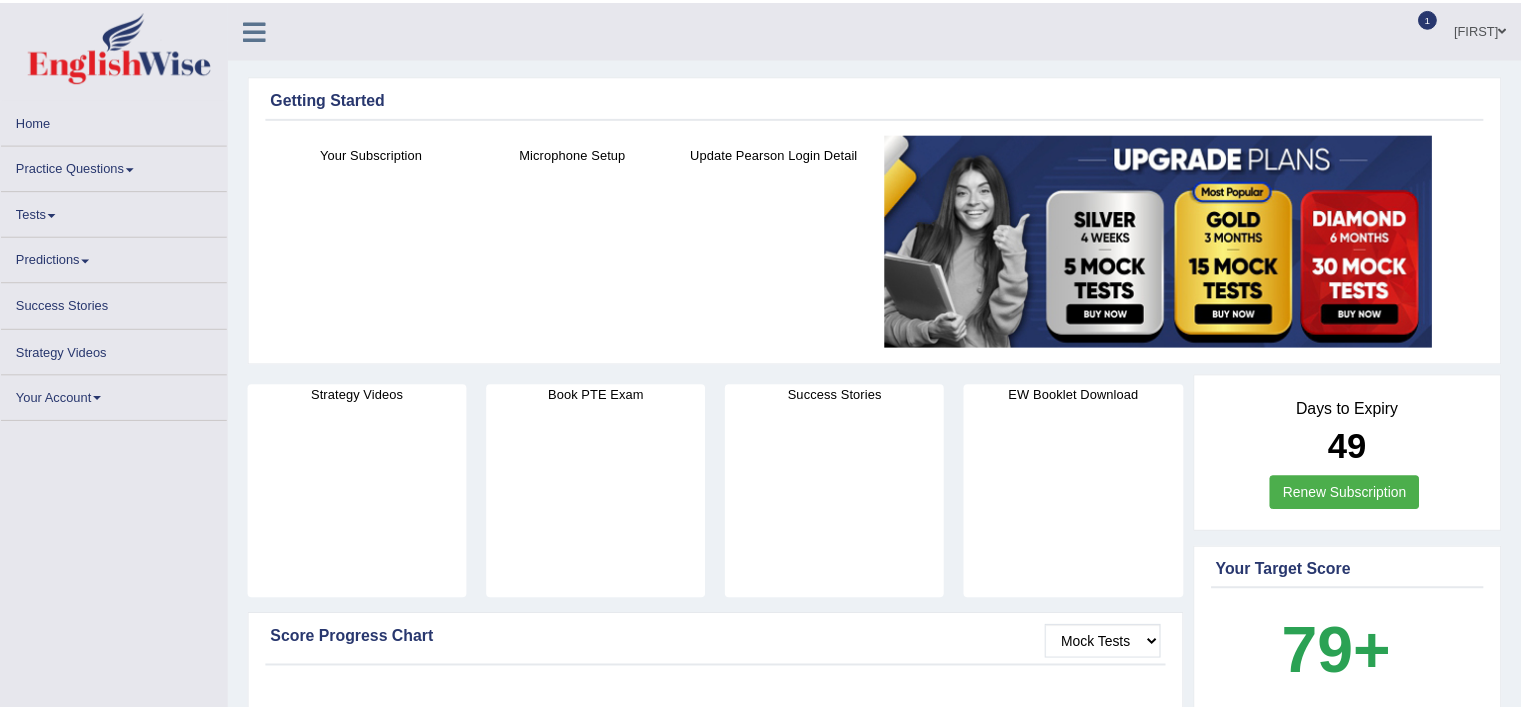 scroll, scrollTop: 0, scrollLeft: 0, axis: both 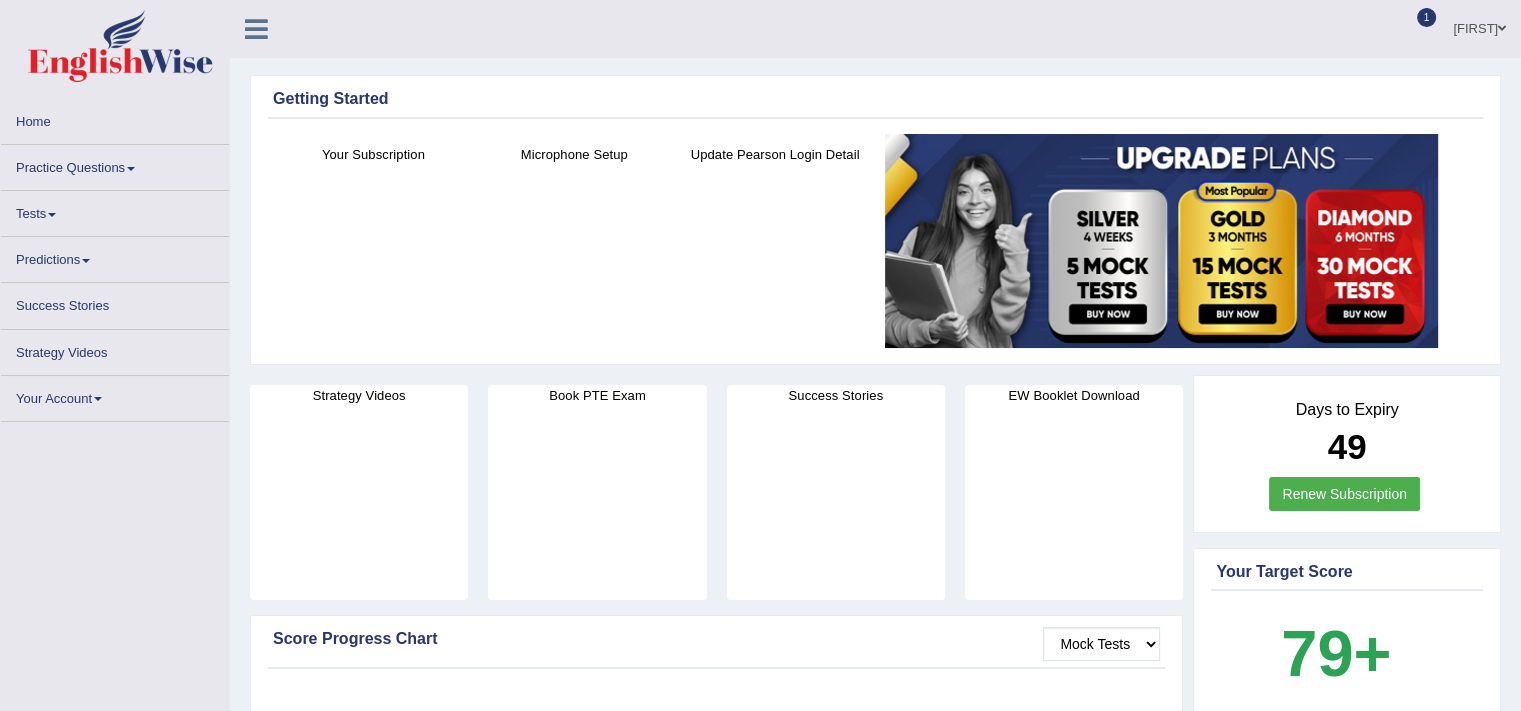 click on "Practice Questions" at bounding box center [115, 164] 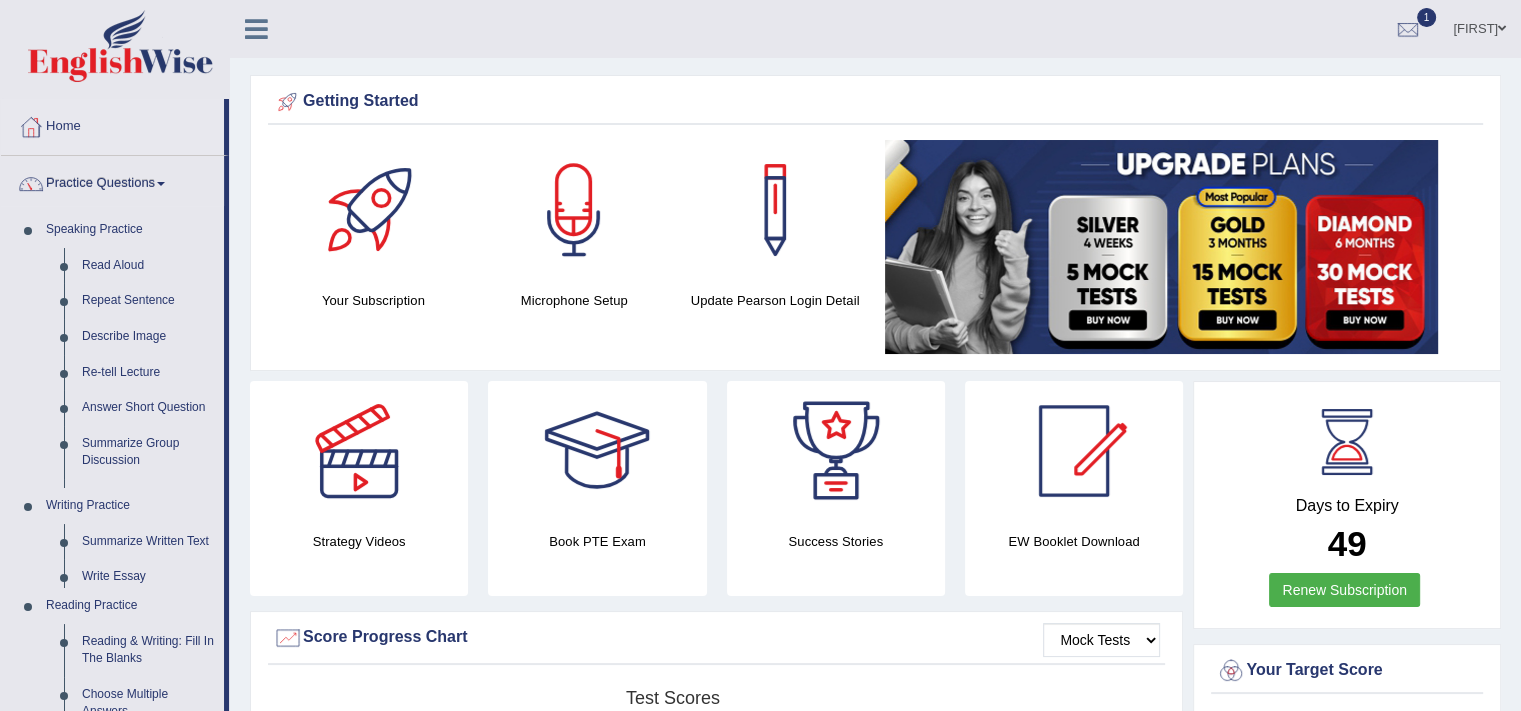 scroll, scrollTop: 0, scrollLeft: 0, axis: both 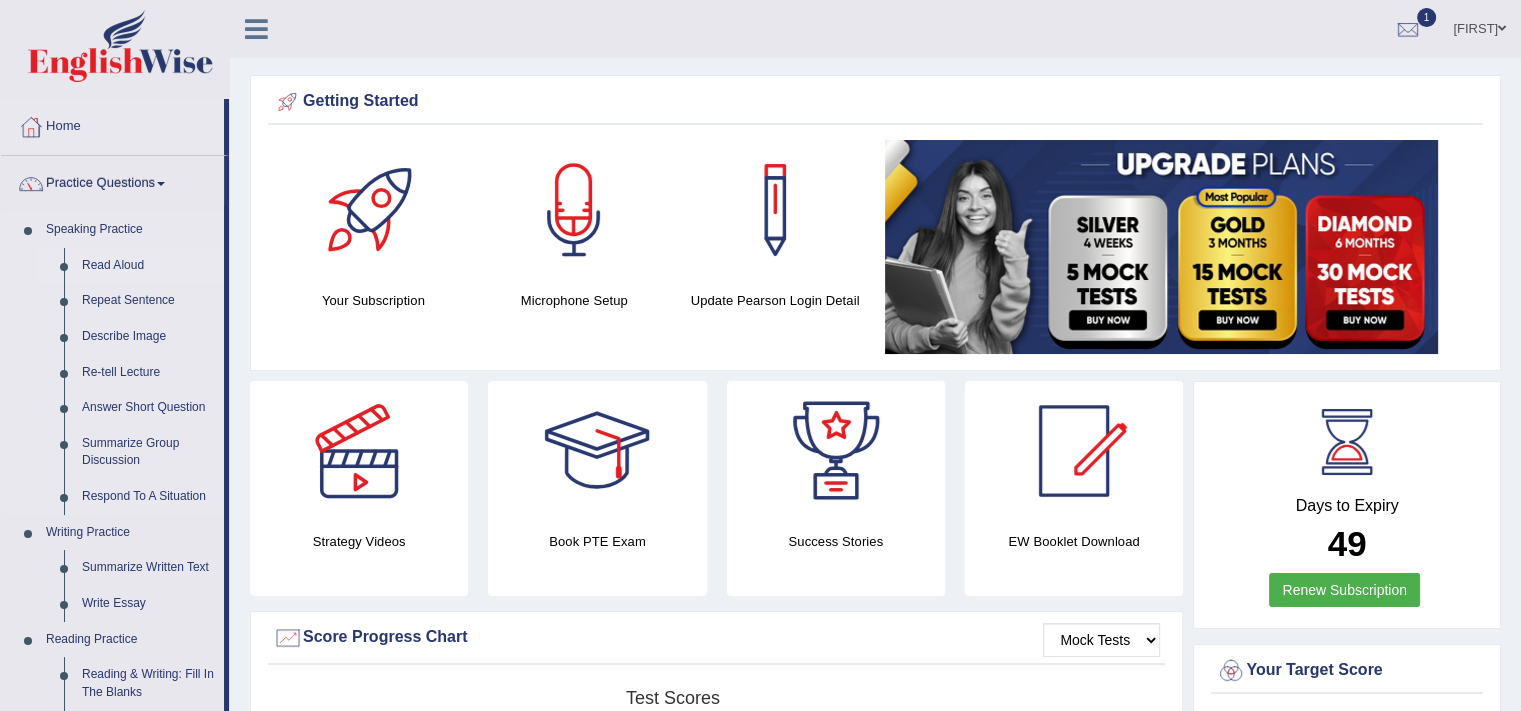 click on "Read Aloud" at bounding box center [148, 266] 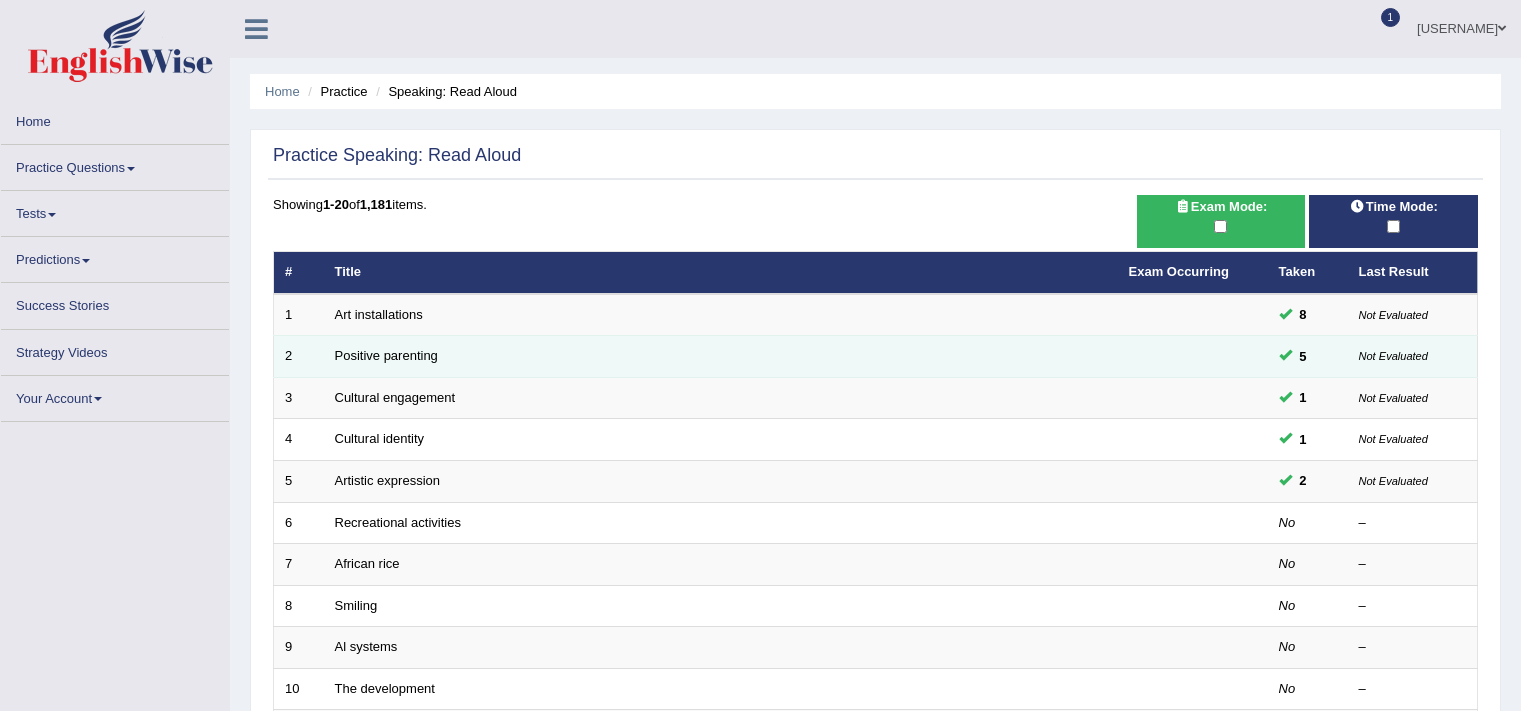 scroll, scrollTop: 0, scrollLeft: 0, axis: both 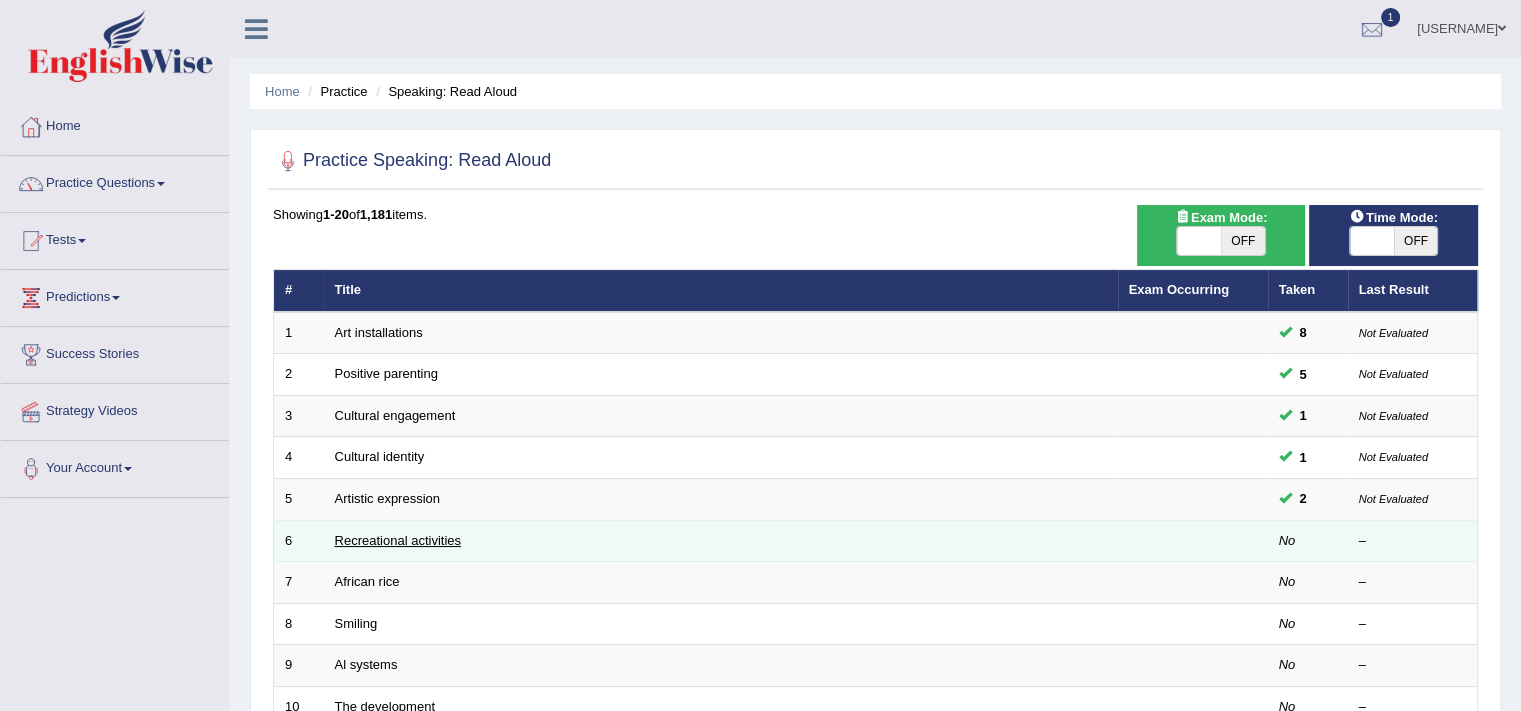 click on "Recreational activities" at bounding box center [398, 540] 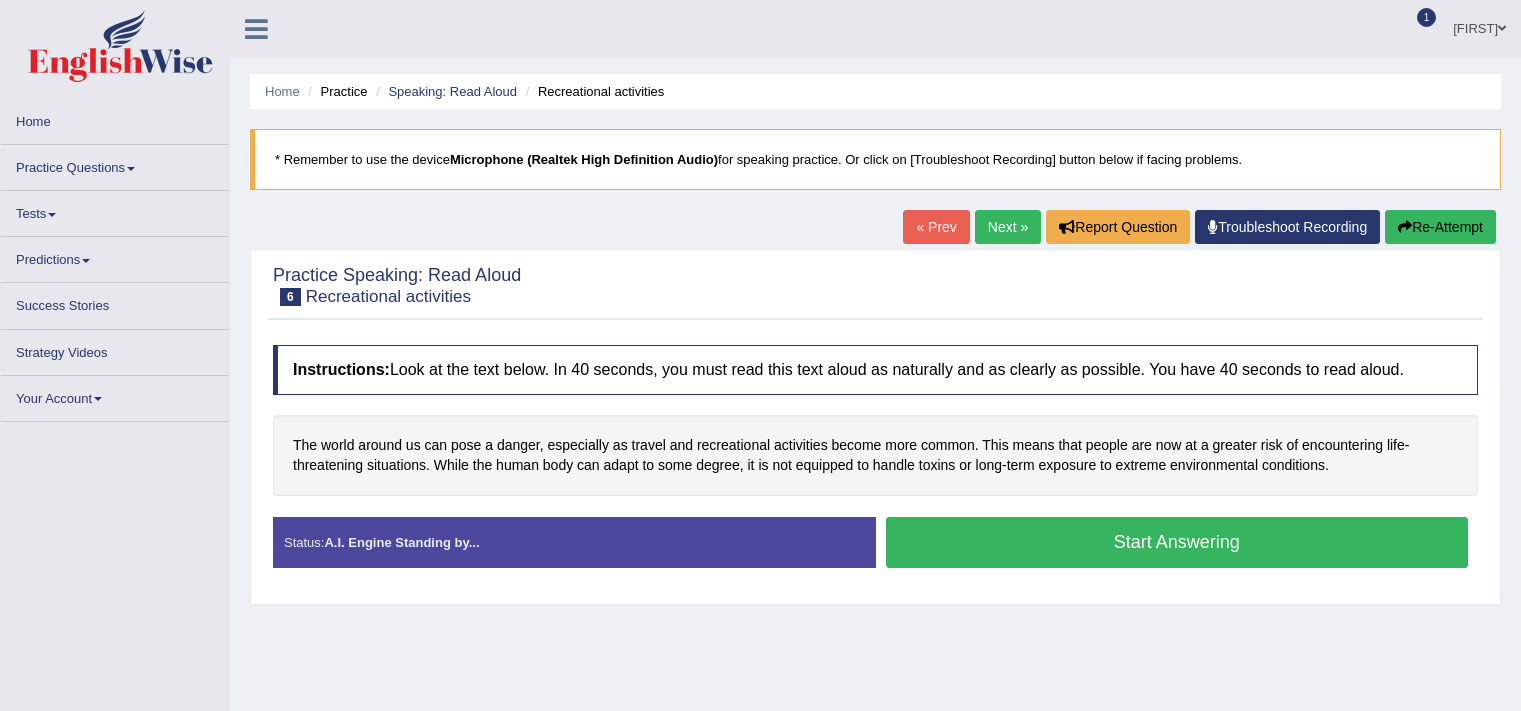 scroll, scrollTop: 0, scrollLeft: 0, axis: both 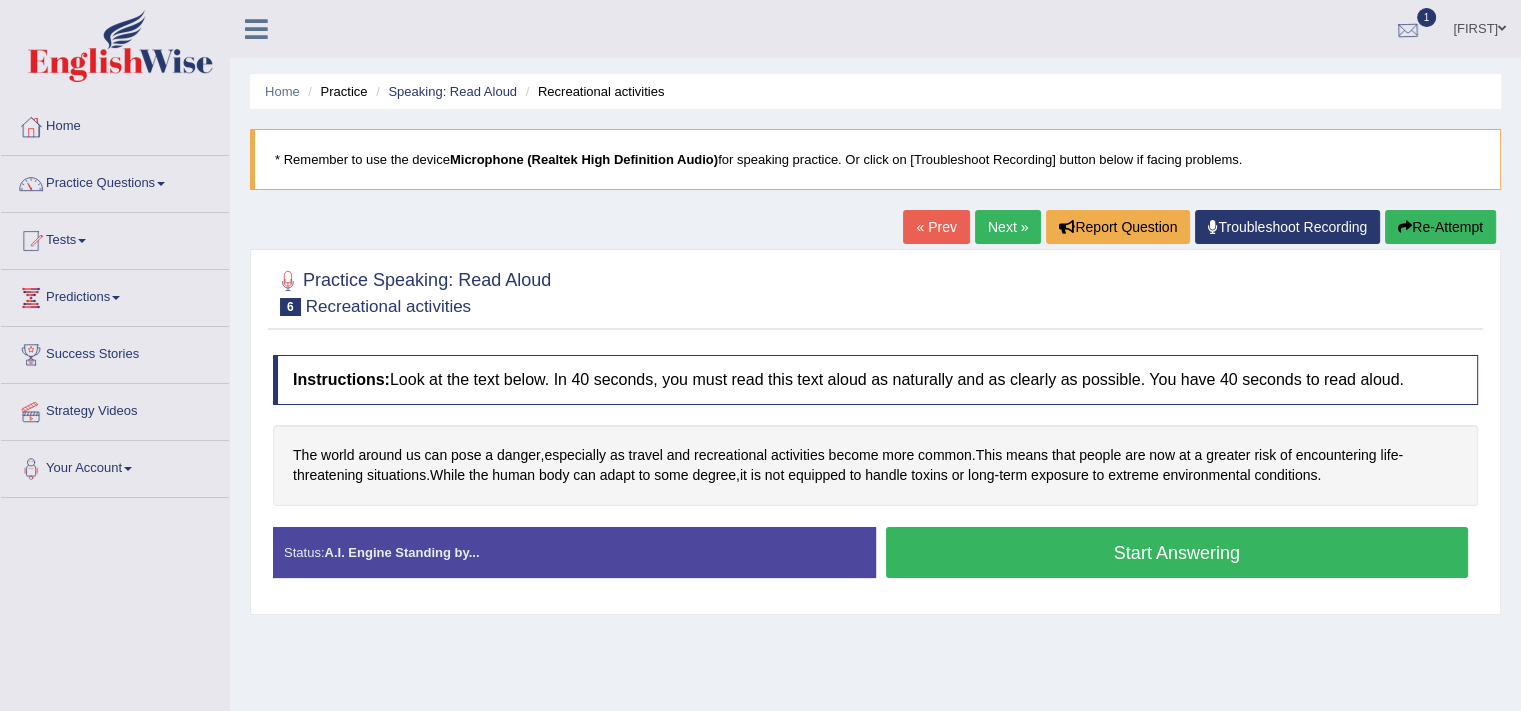 click on "1" at bounding box center (1408, 26) 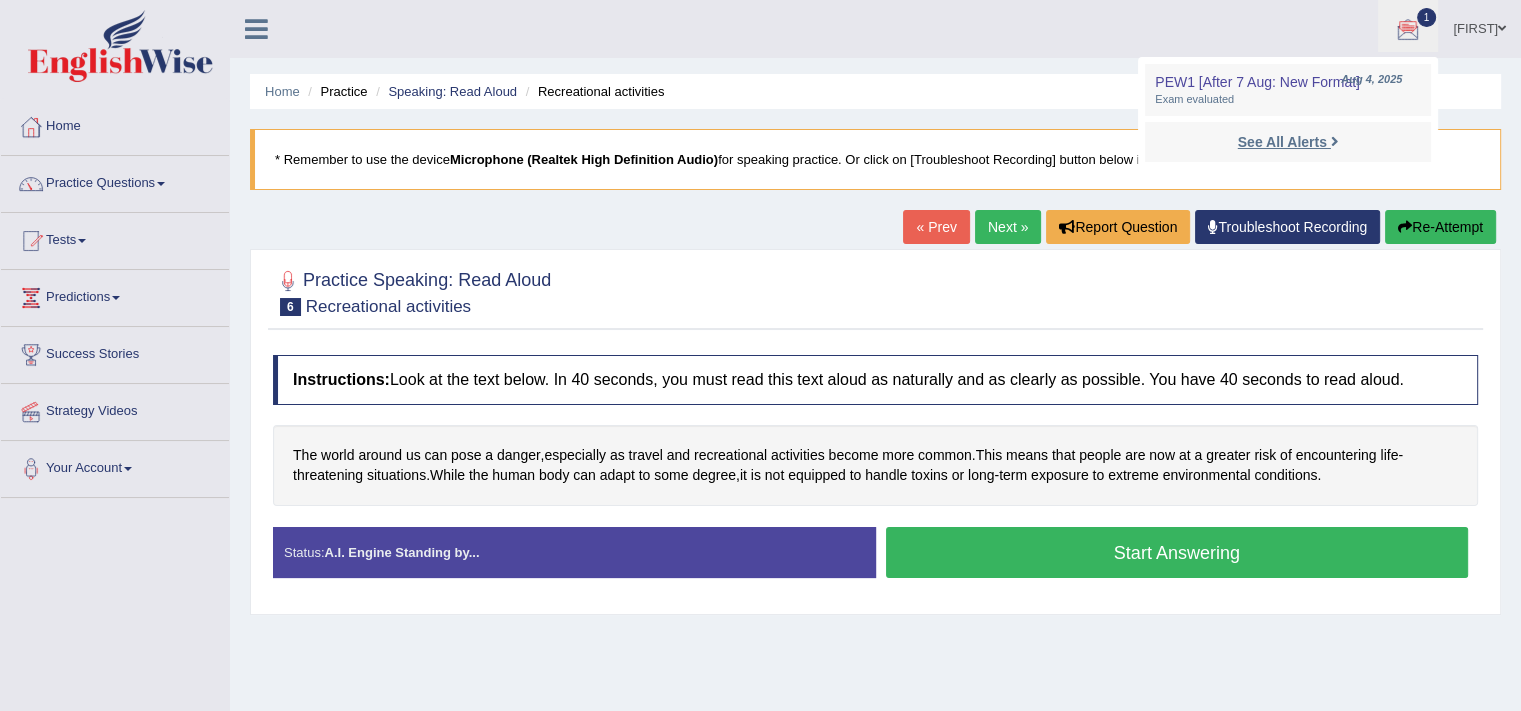 click on "See All Alerts" at bounding box center [1282, 142] 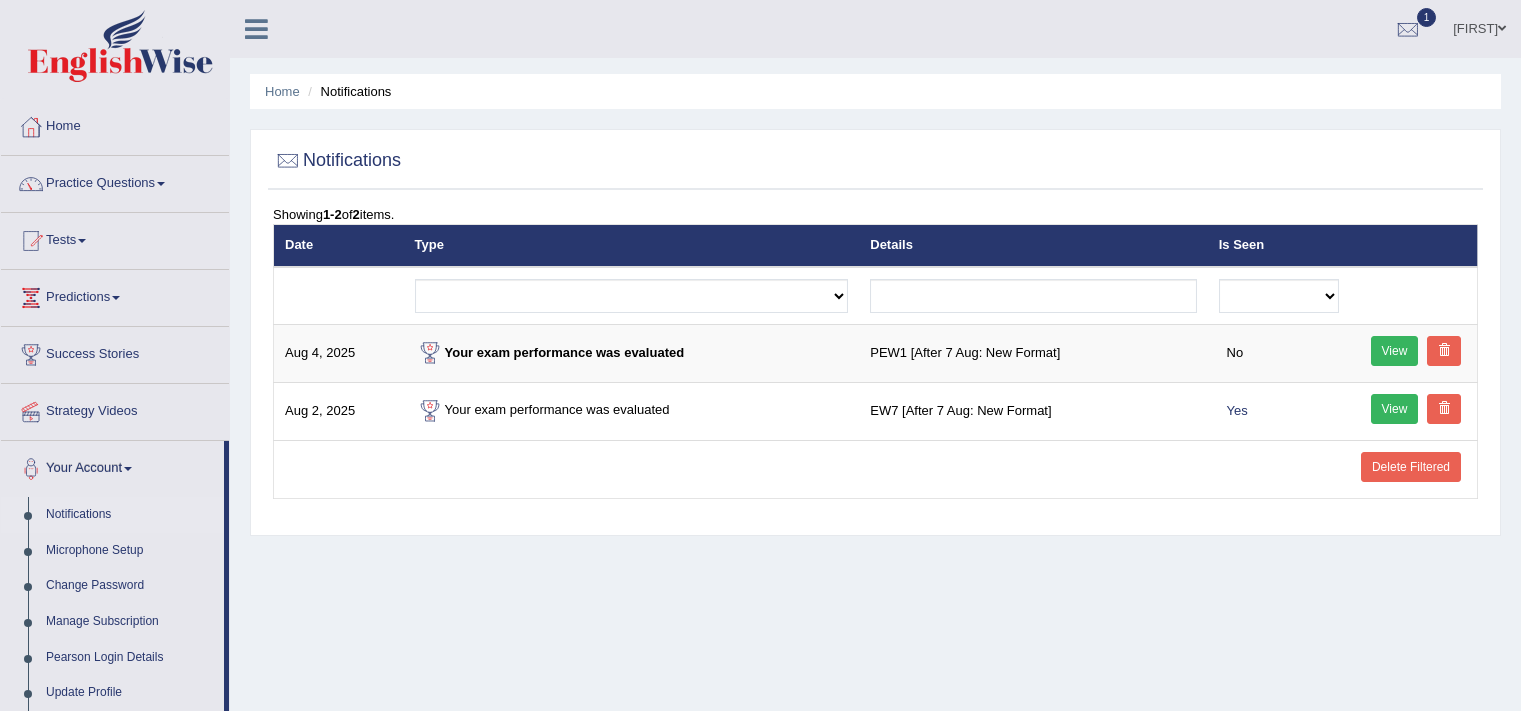 scroll, scrollTop: 0, scrollLeft: 0, axis: both 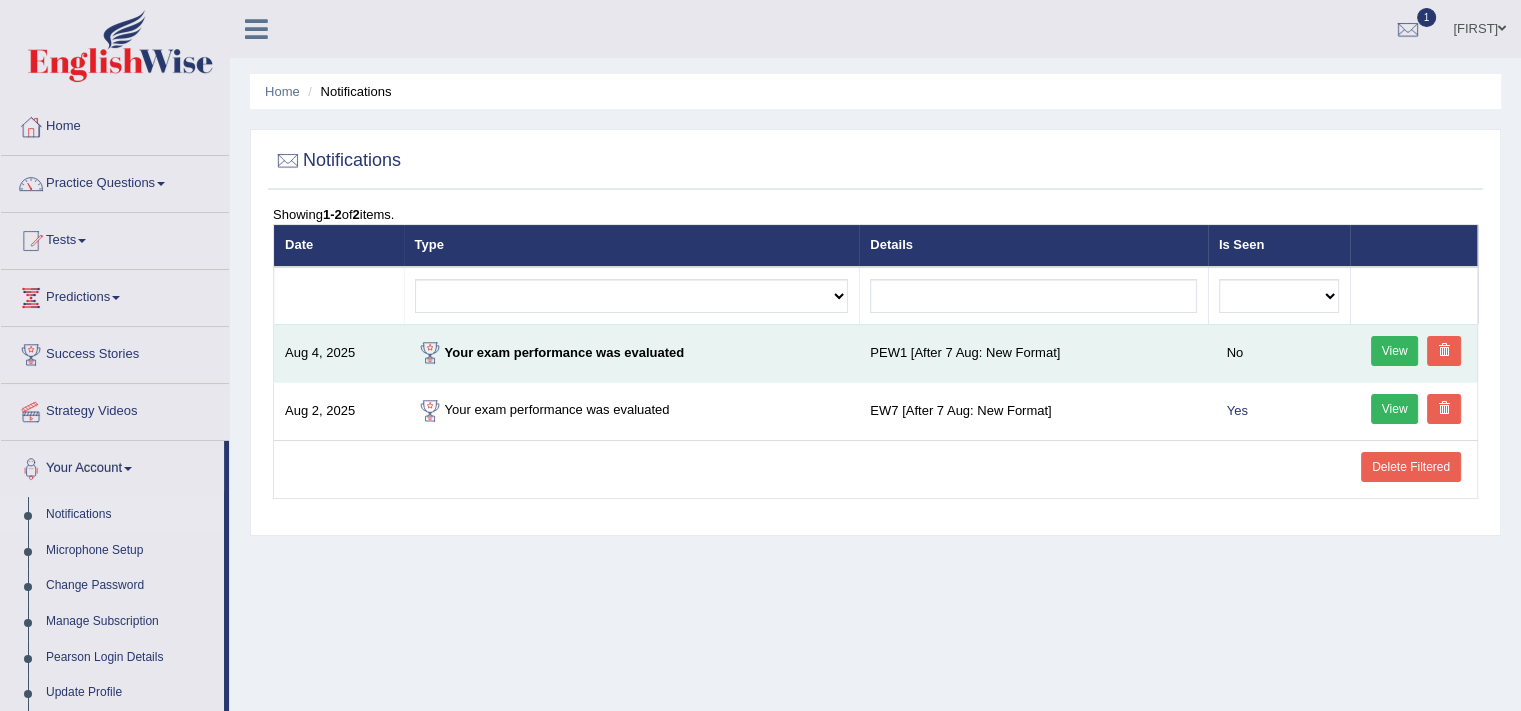 click on "Your exam performance was evaluated" at bounding box center (632, 353) 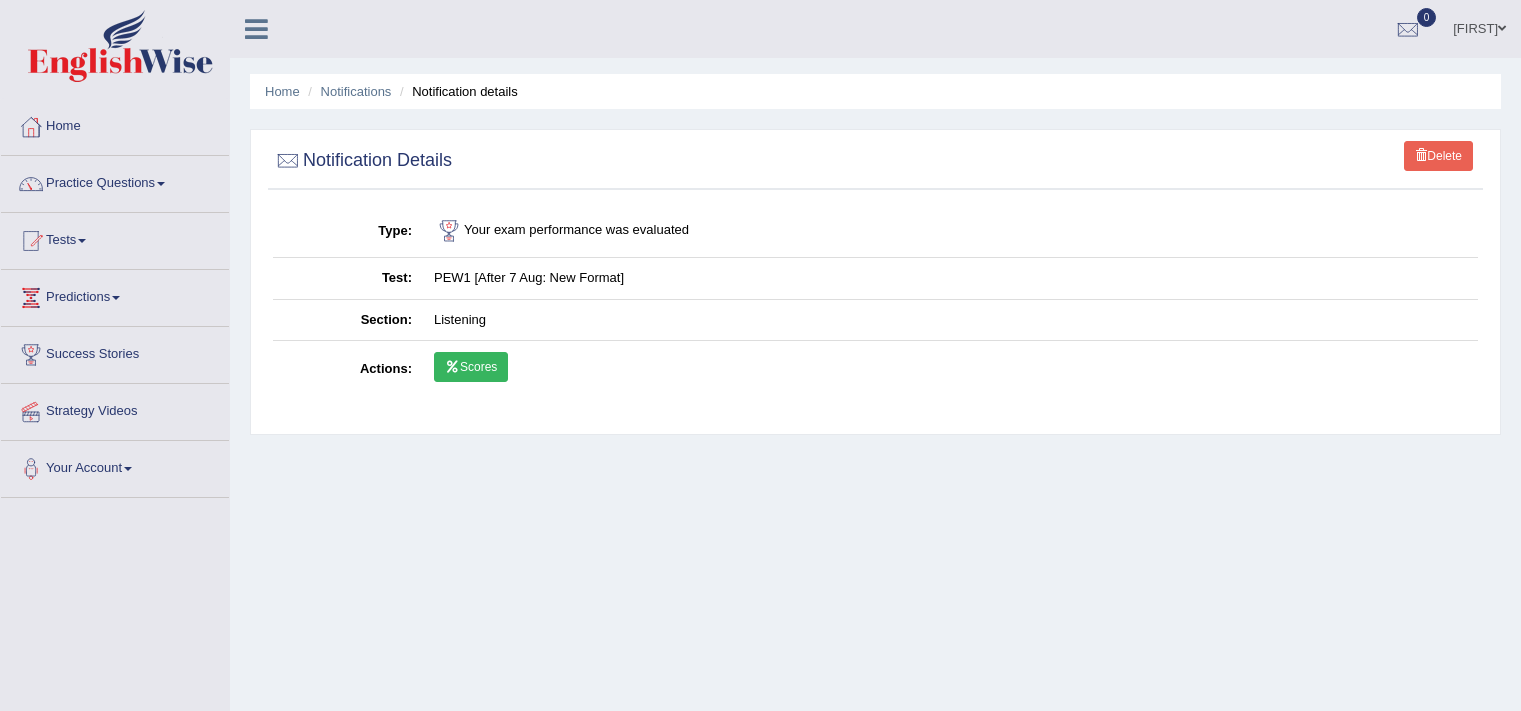 scroll, scrollTop: 0, scrollLeft: 0, axis: both 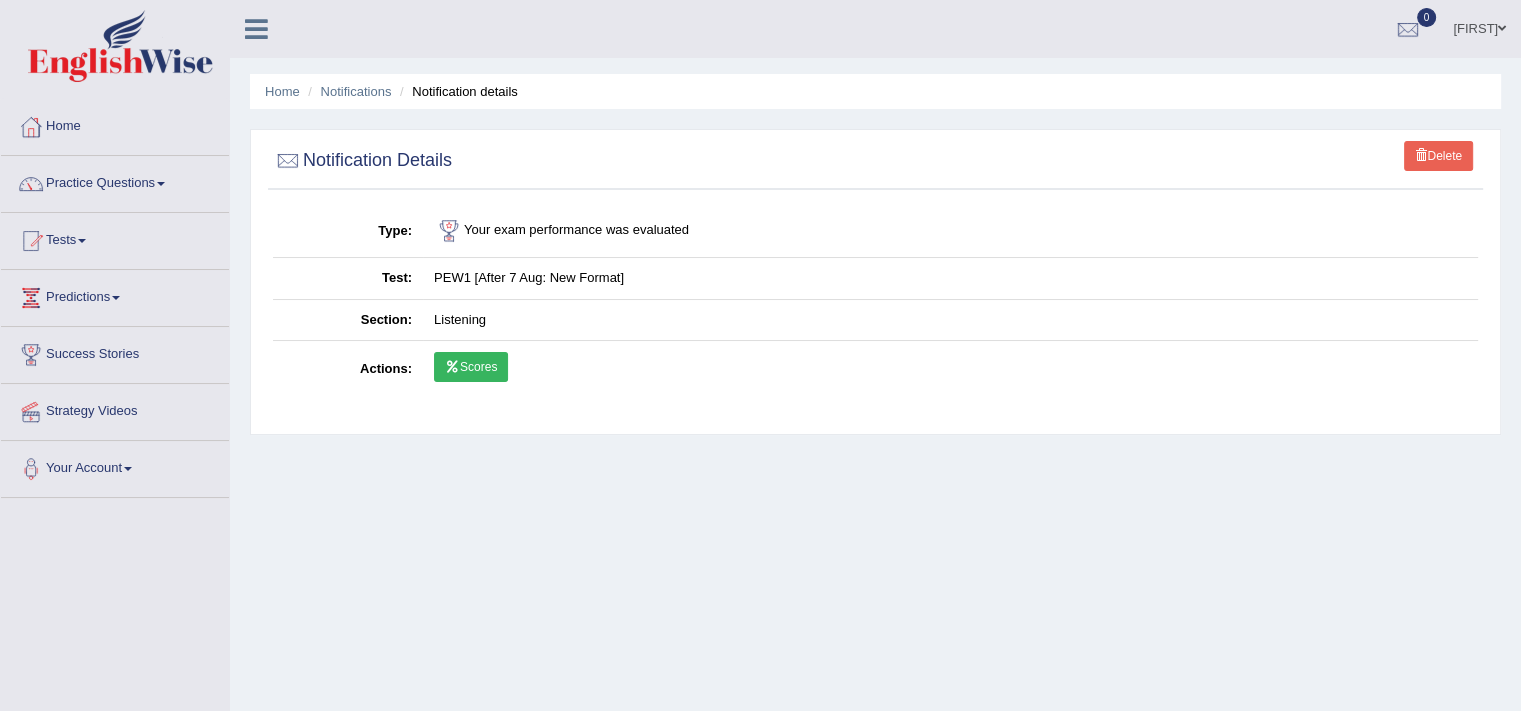 click on "Scores" at bounding box center (471, 367) 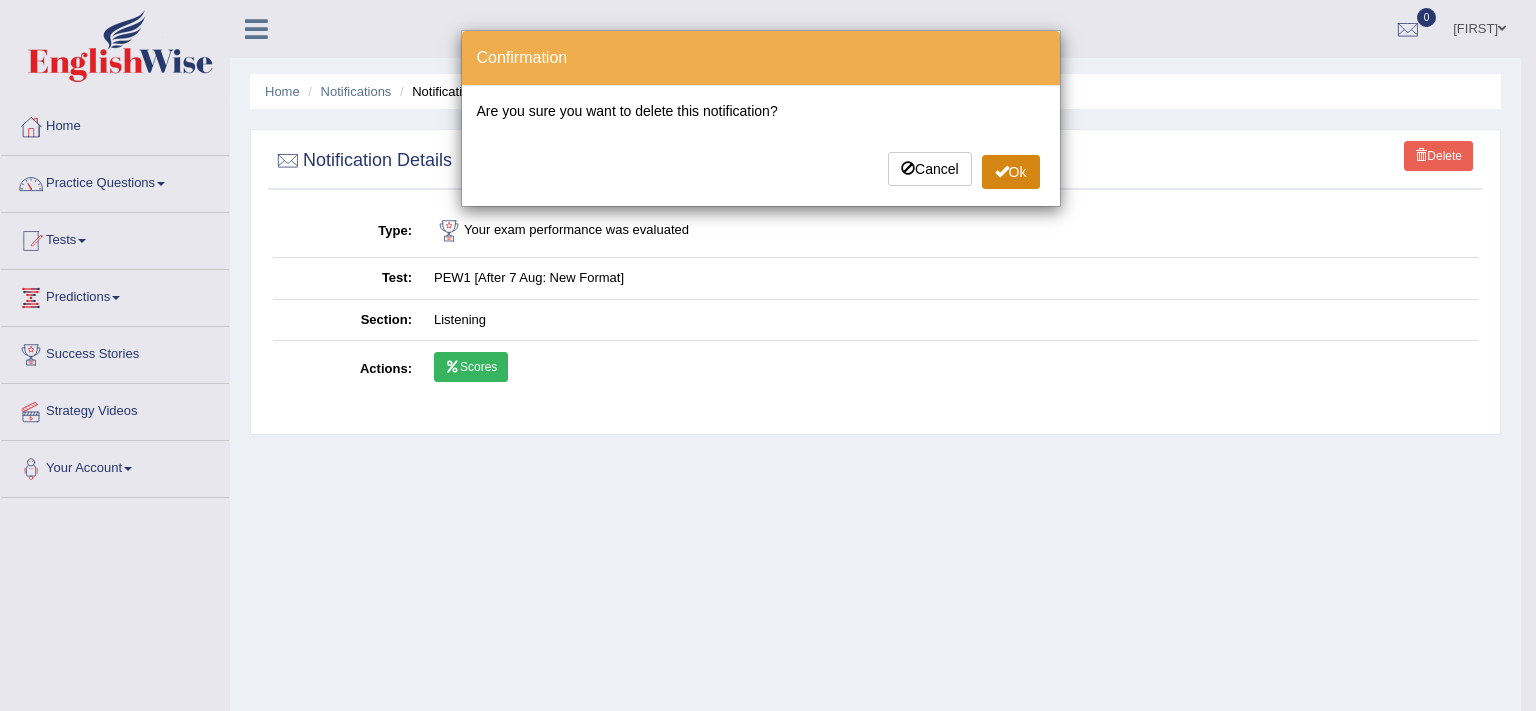 click on "Ok" at bounding box center (1011, 172) 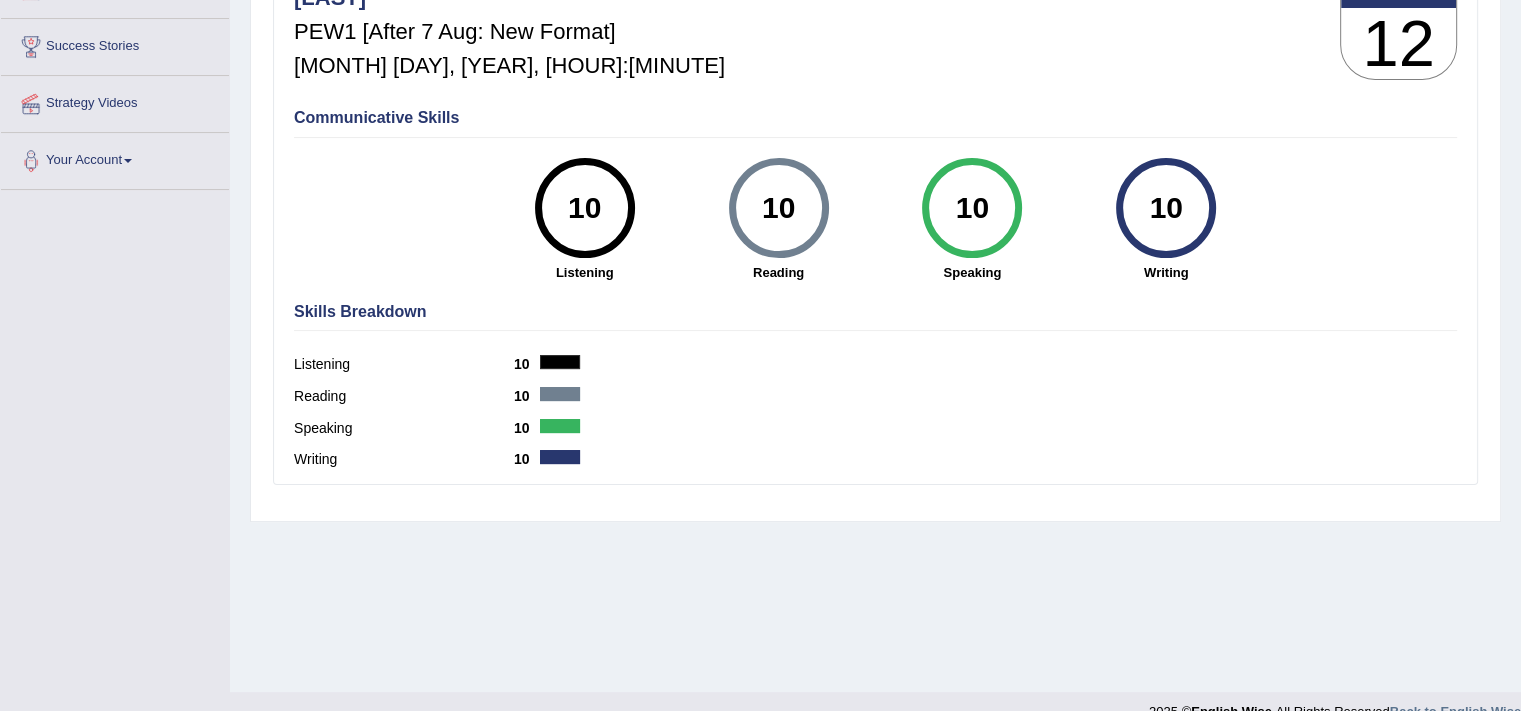 scroll, scrollTop: 312, scrollLeft: 0, axis: vertical 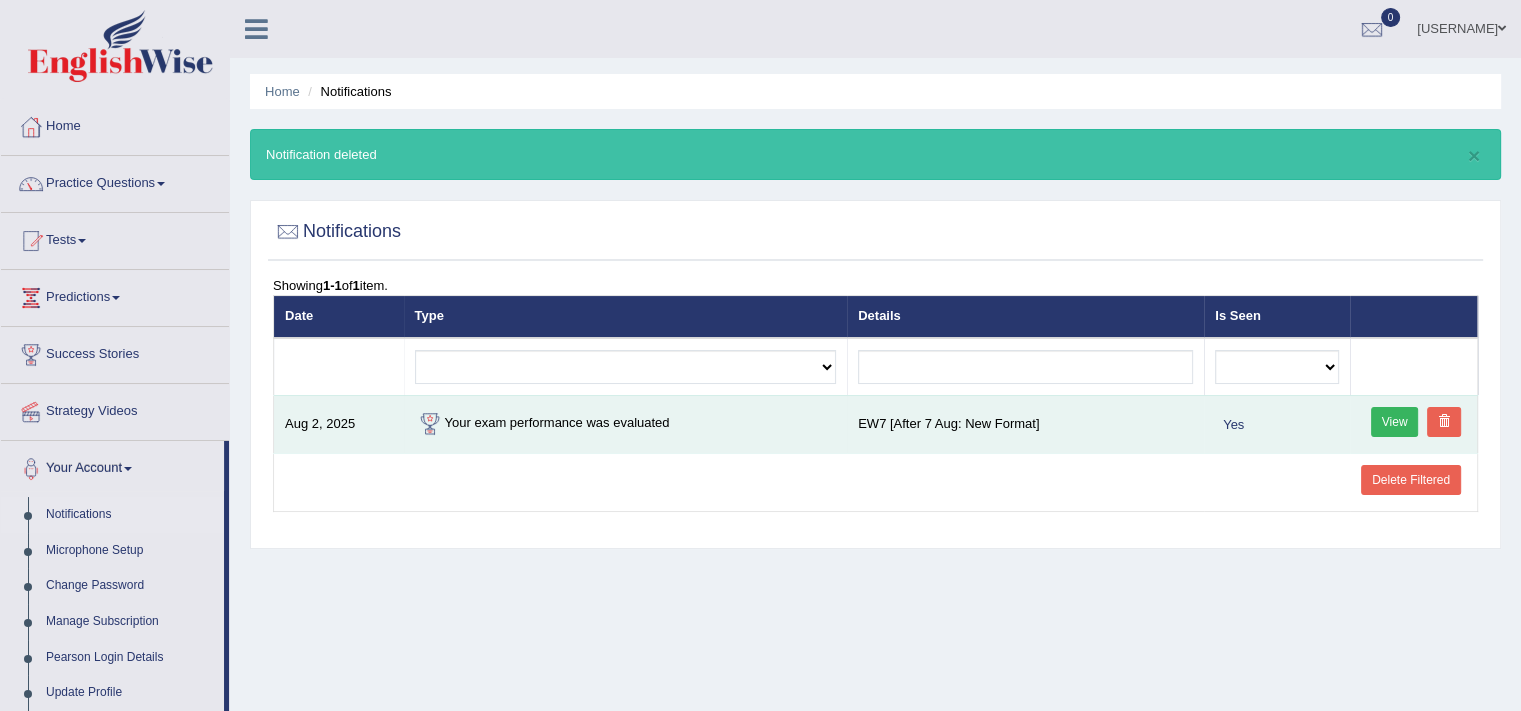 click on "View" at bounding box center [1395, 422] 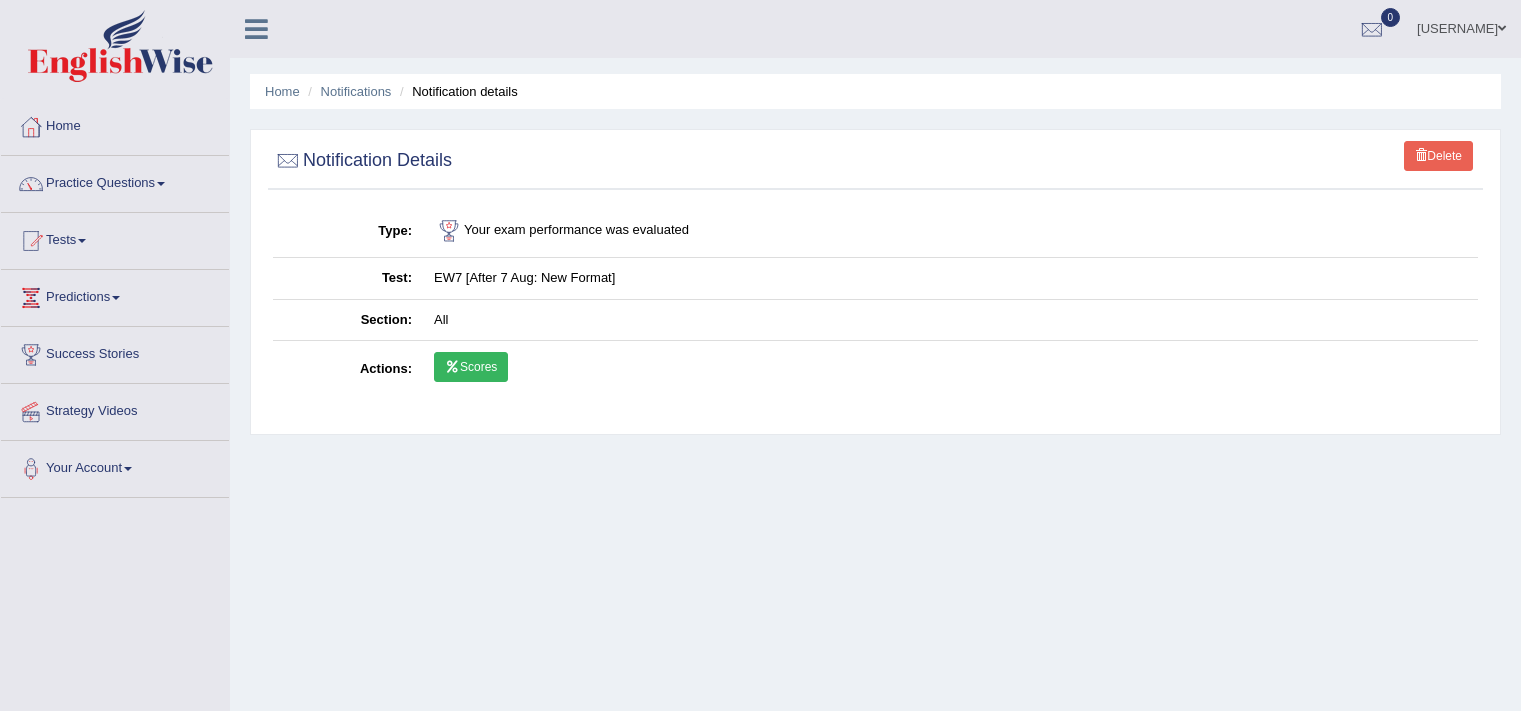 scroll, scrollTop: 0, scrollLeft: 0, axis: both 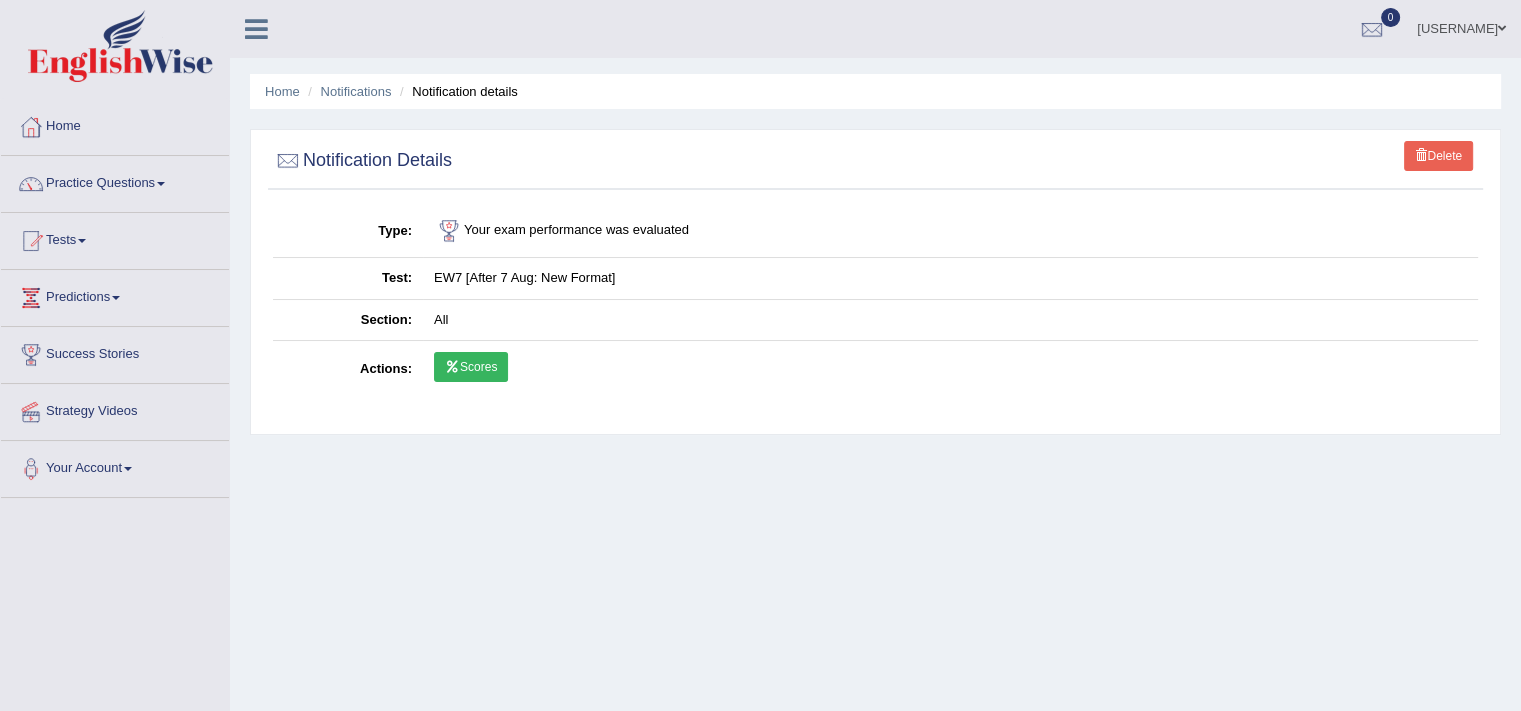 click on "Scores" at bounding box center [471, 367] 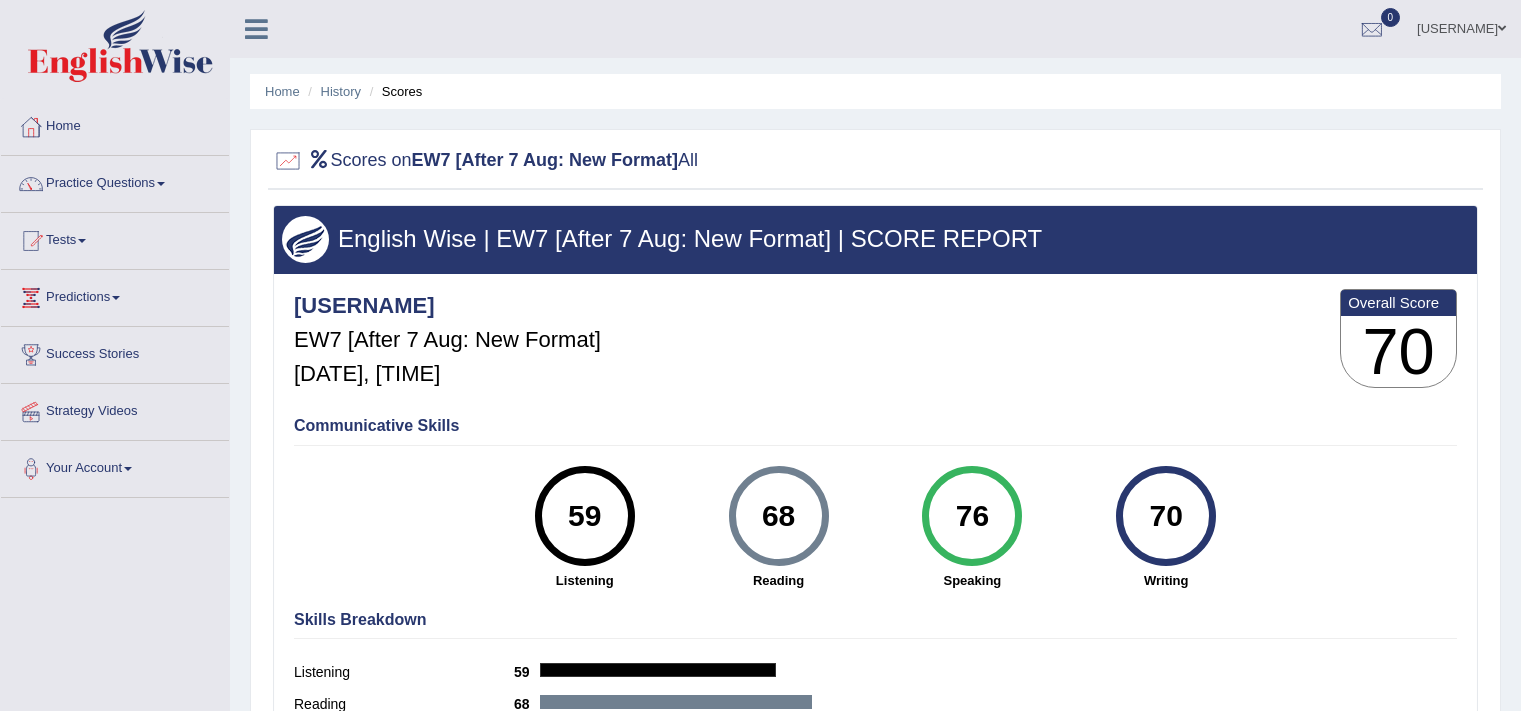 scroll, scrollTop: 0, scrollLeft: 0, axis: both 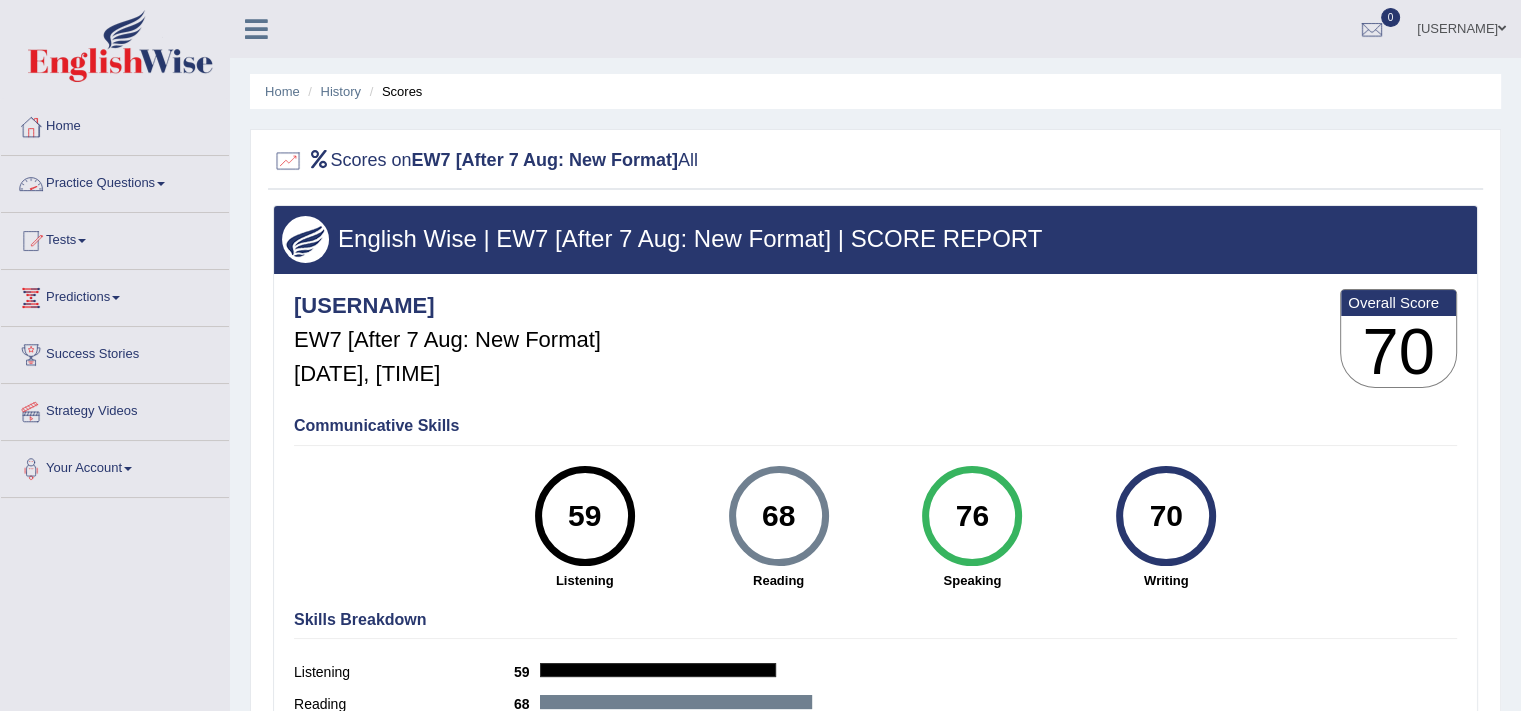 click on "Practice Questions" at bounding box center [115, 181] 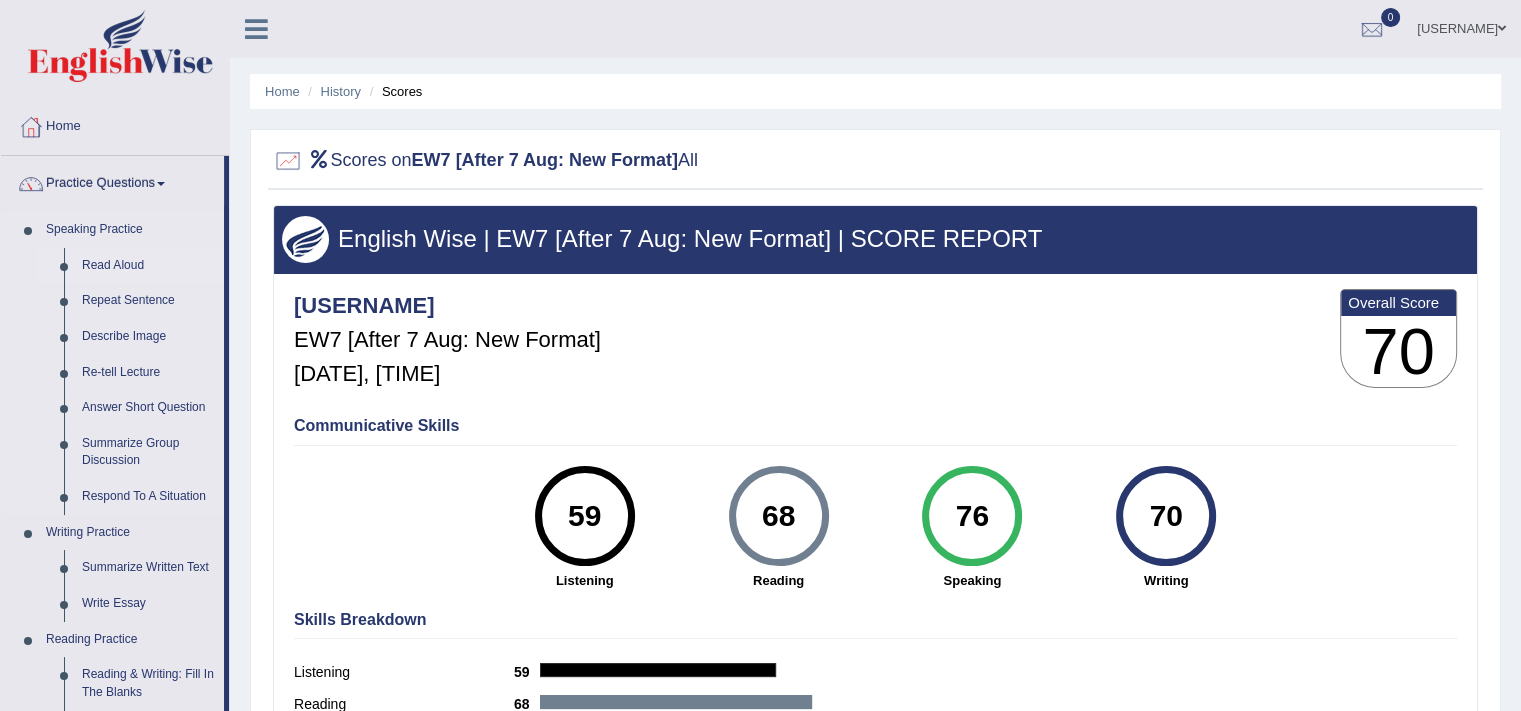 click on "Read Aloud" at bounding box center (148, 266) 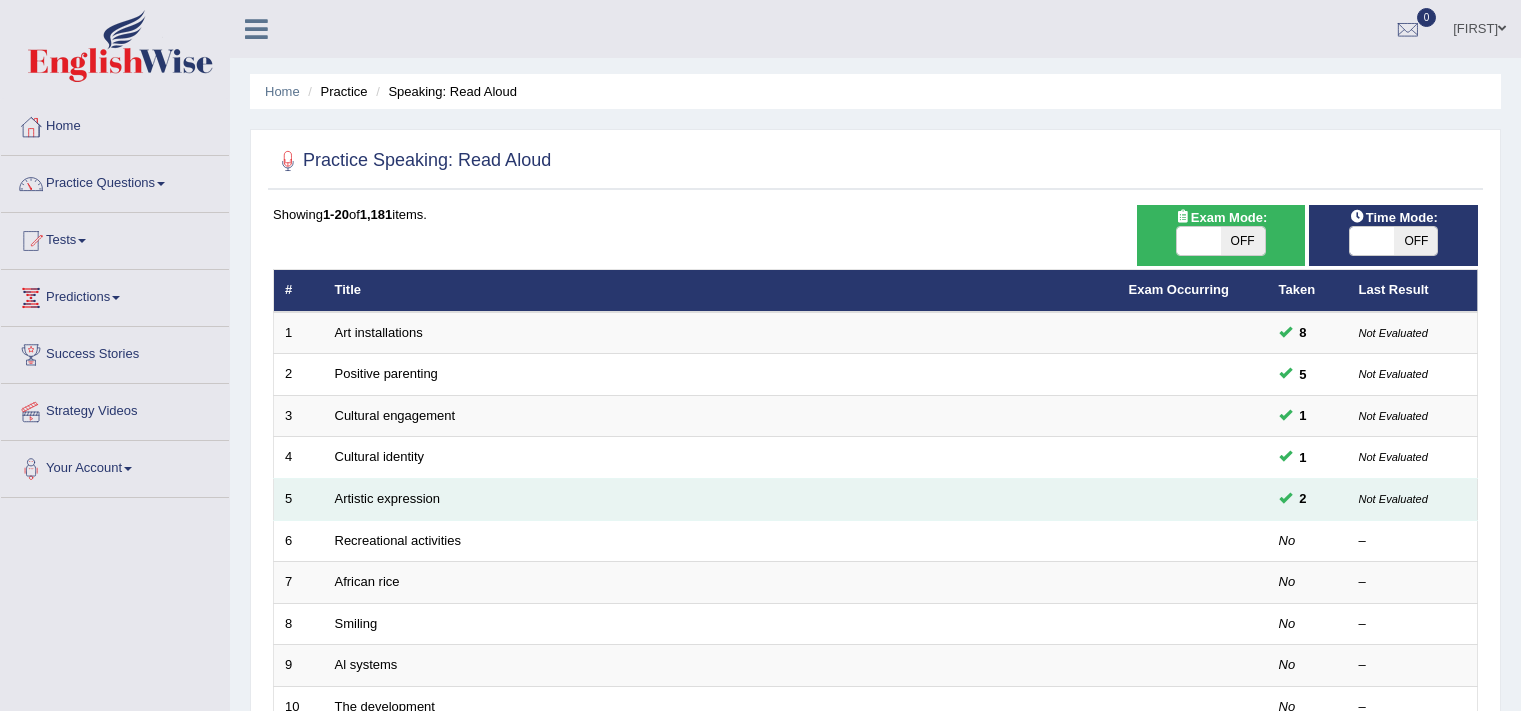 scroll, scrollTop: 0, scrollLeft: 0, axis: both 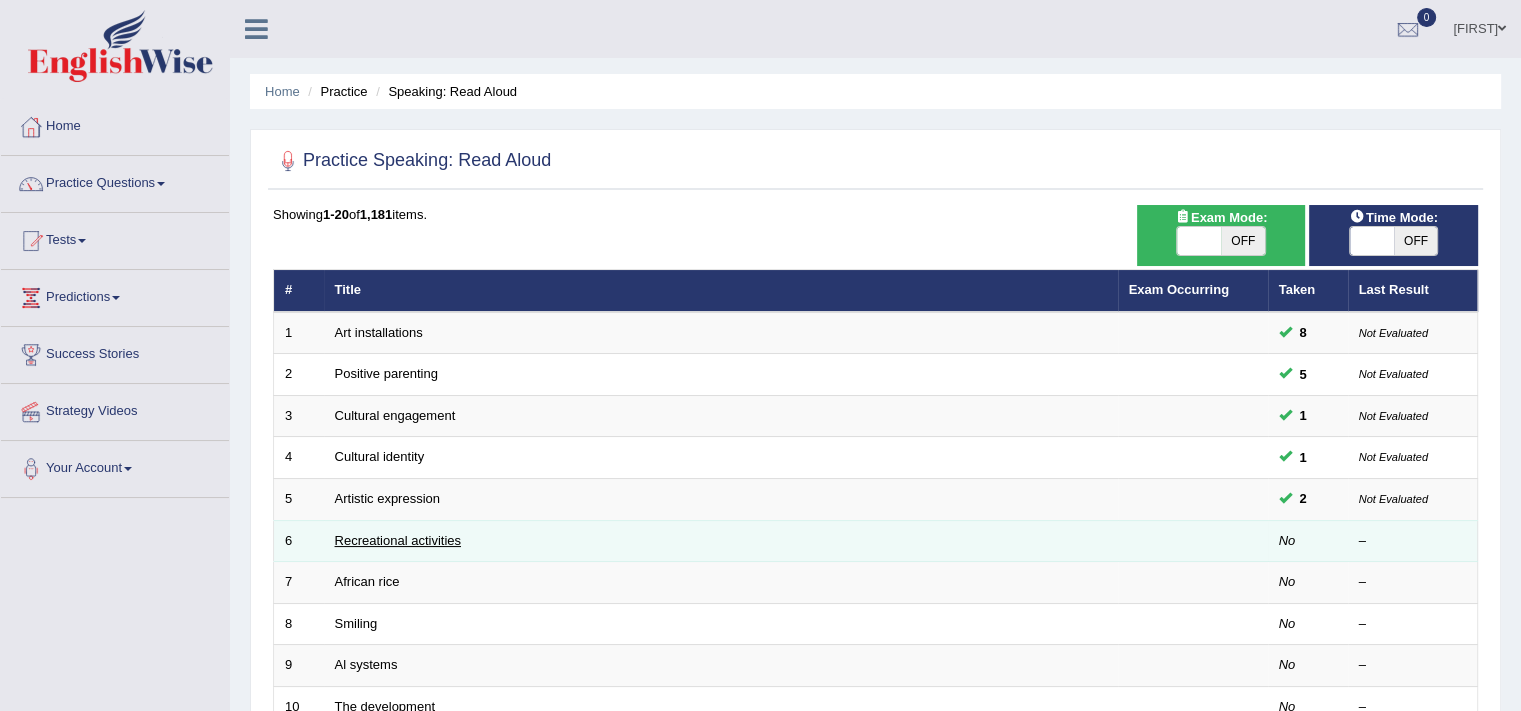 click on "Recreational activities" at bounding box center [398, 540] 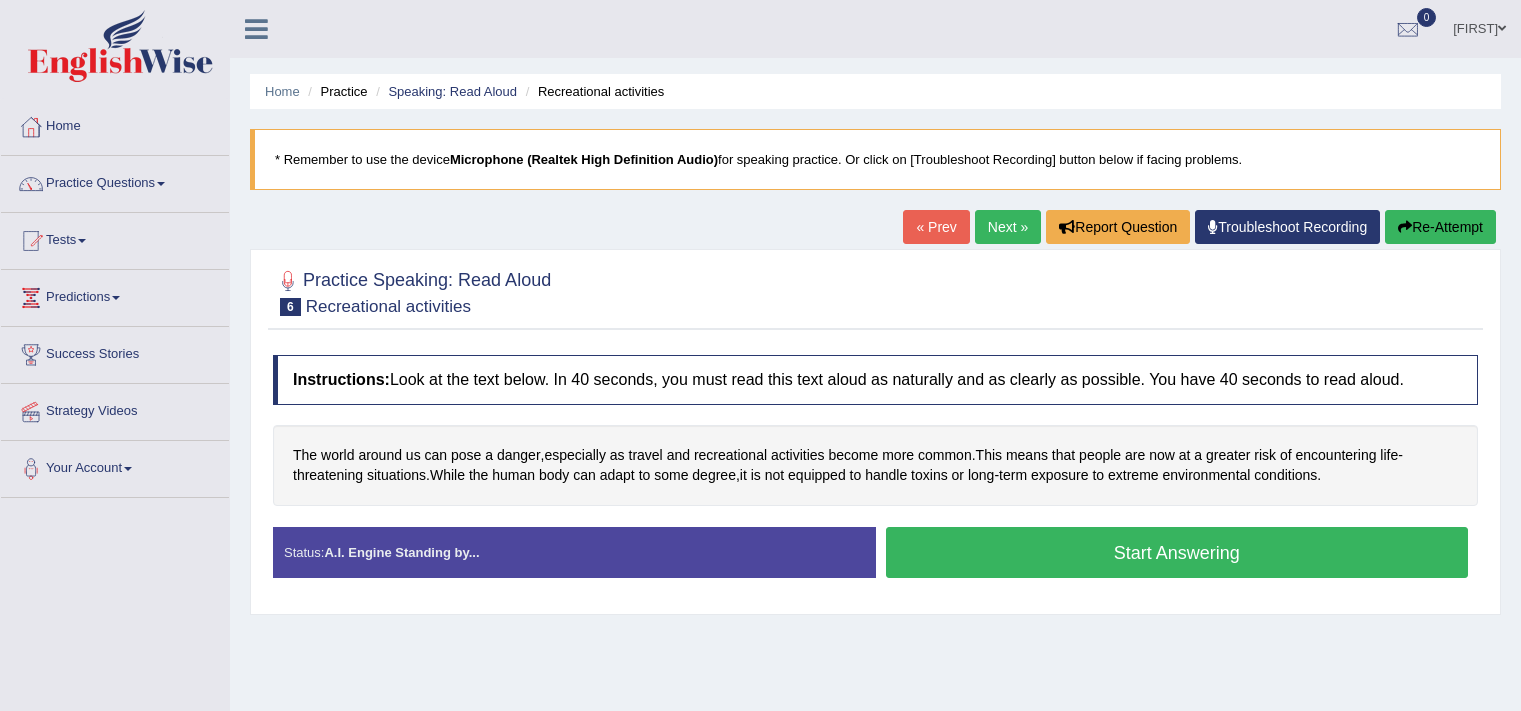 scroll, scrollTop: 0, scrollLeft: 0, axis: both 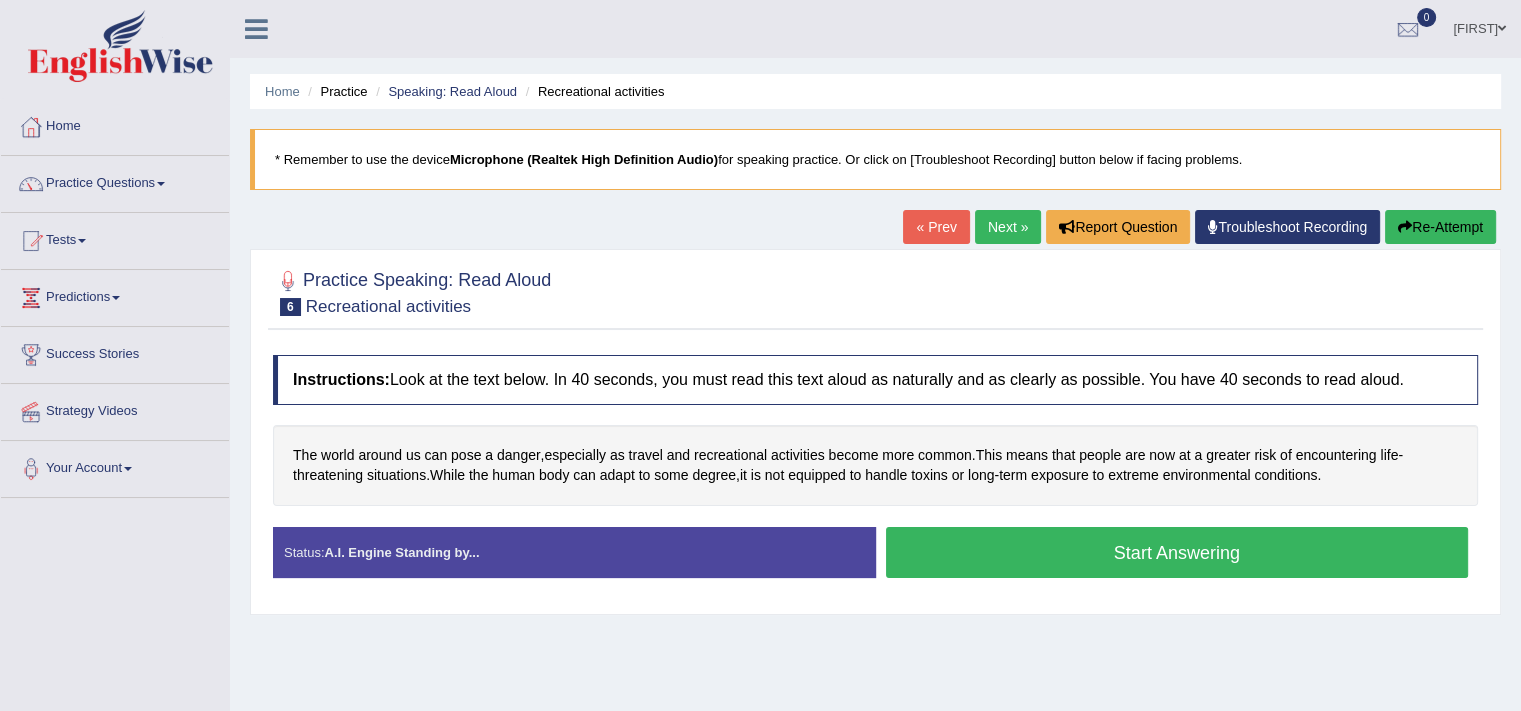 click on "Start Answering" at bounding box center (1177, 552) 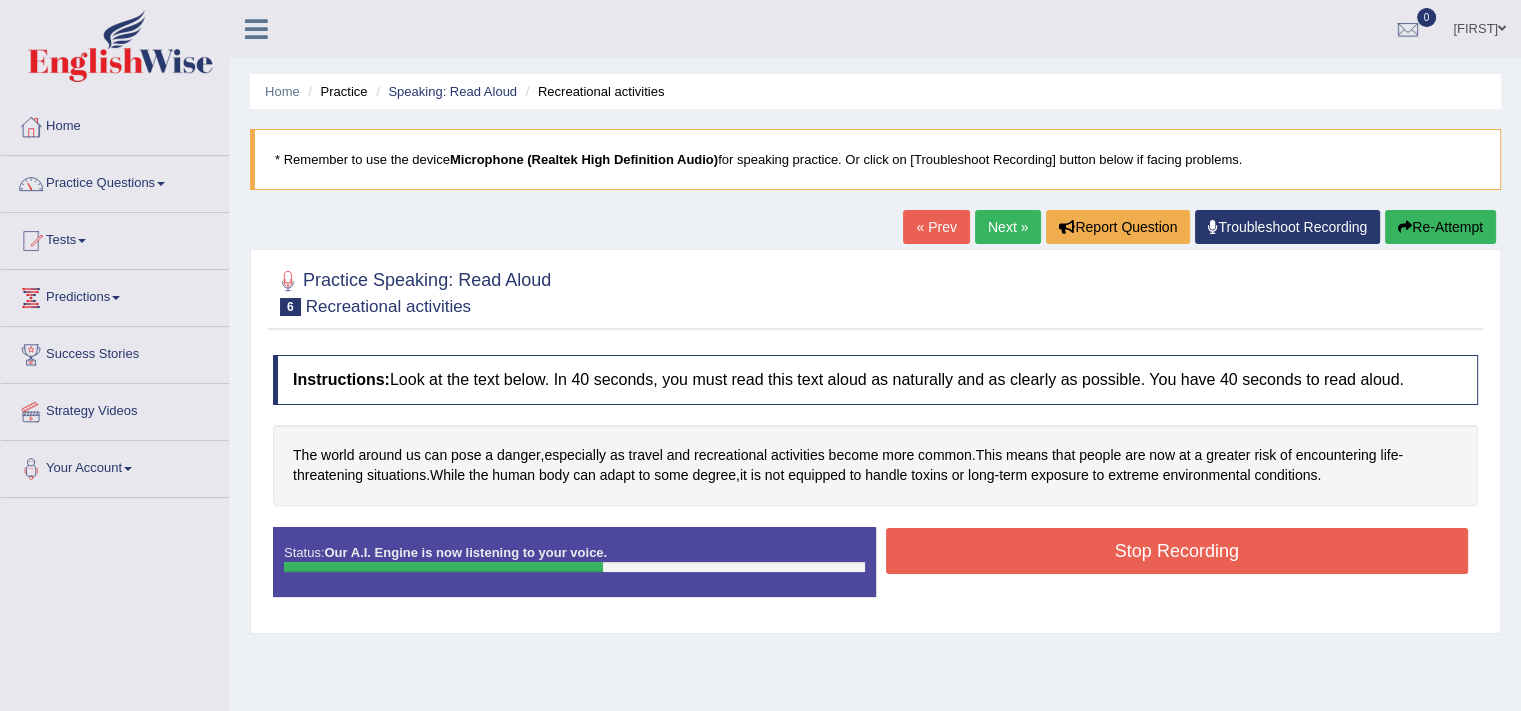 click on "Stop Recording" at bounding box center [1177, 551] 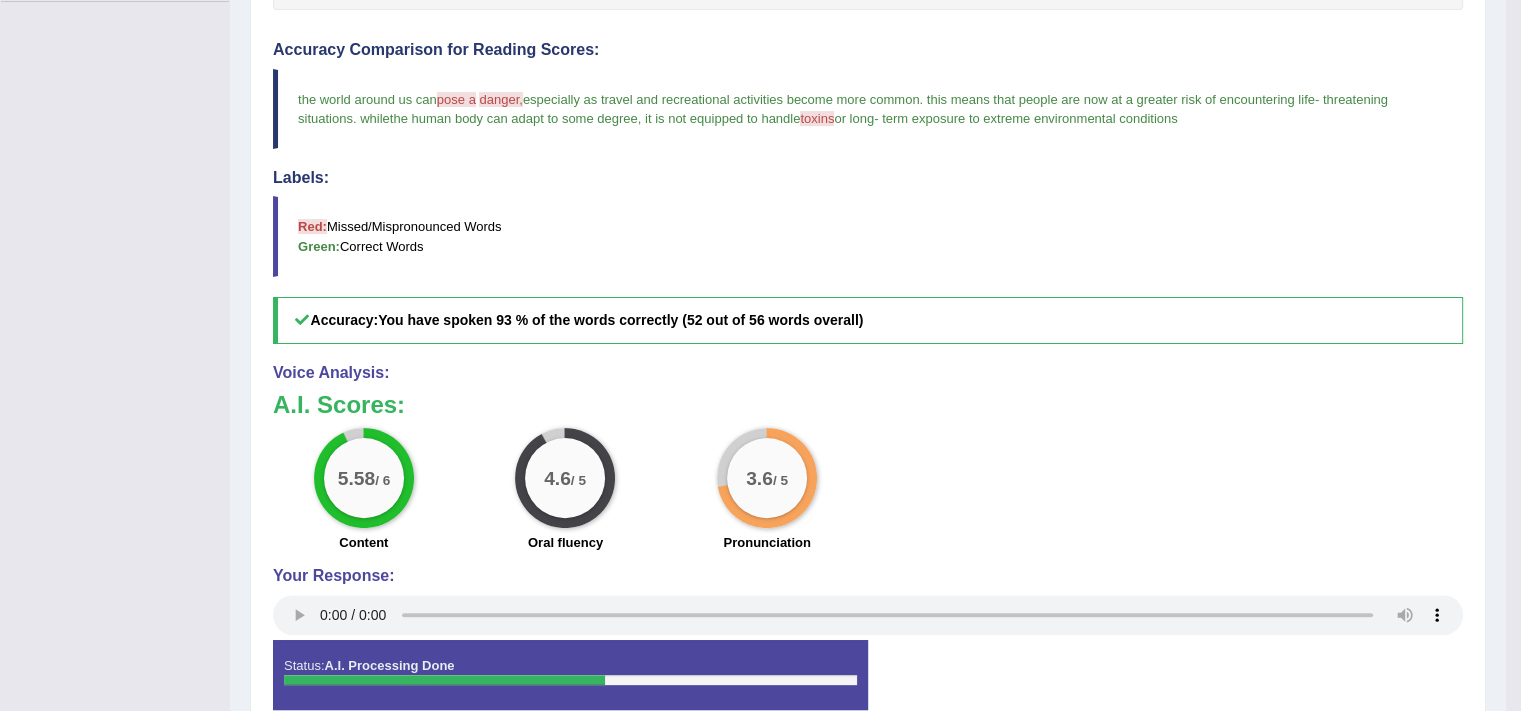 scroll, scrollTop: 517, scrollLeft: 0, axis: vertical 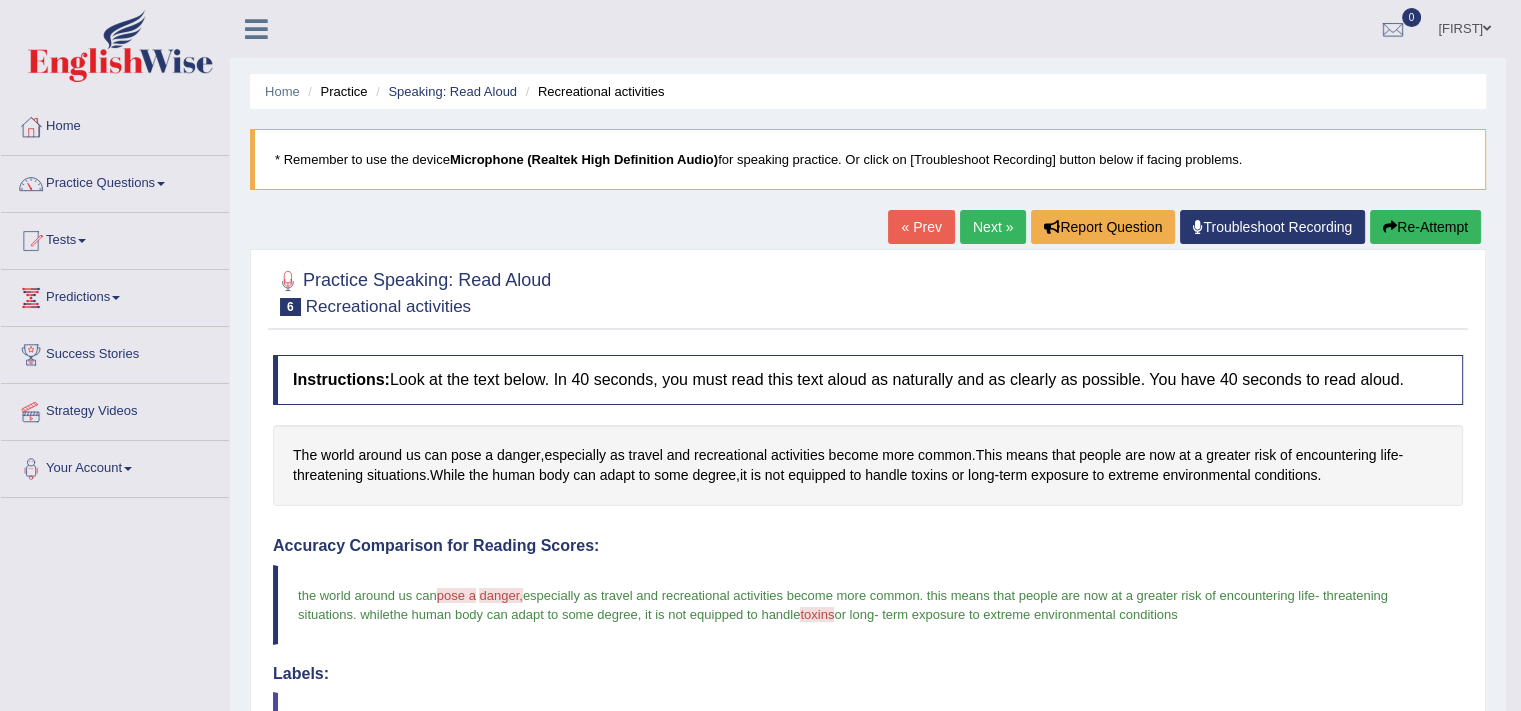 click on "Re-Attempt" at bounding box center [1425, 227] 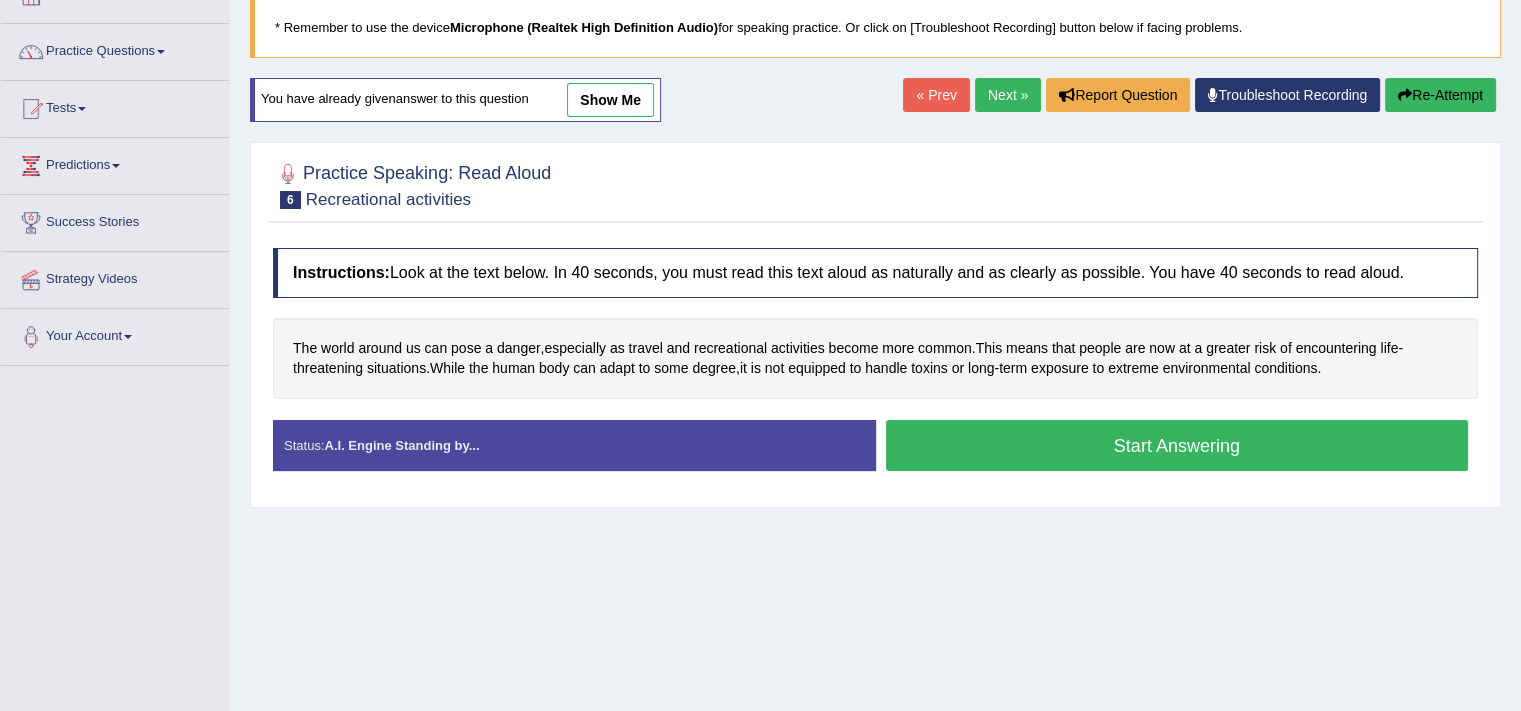 scroll, scrollTop: 132, scrollLeft: 0, axis: vertical 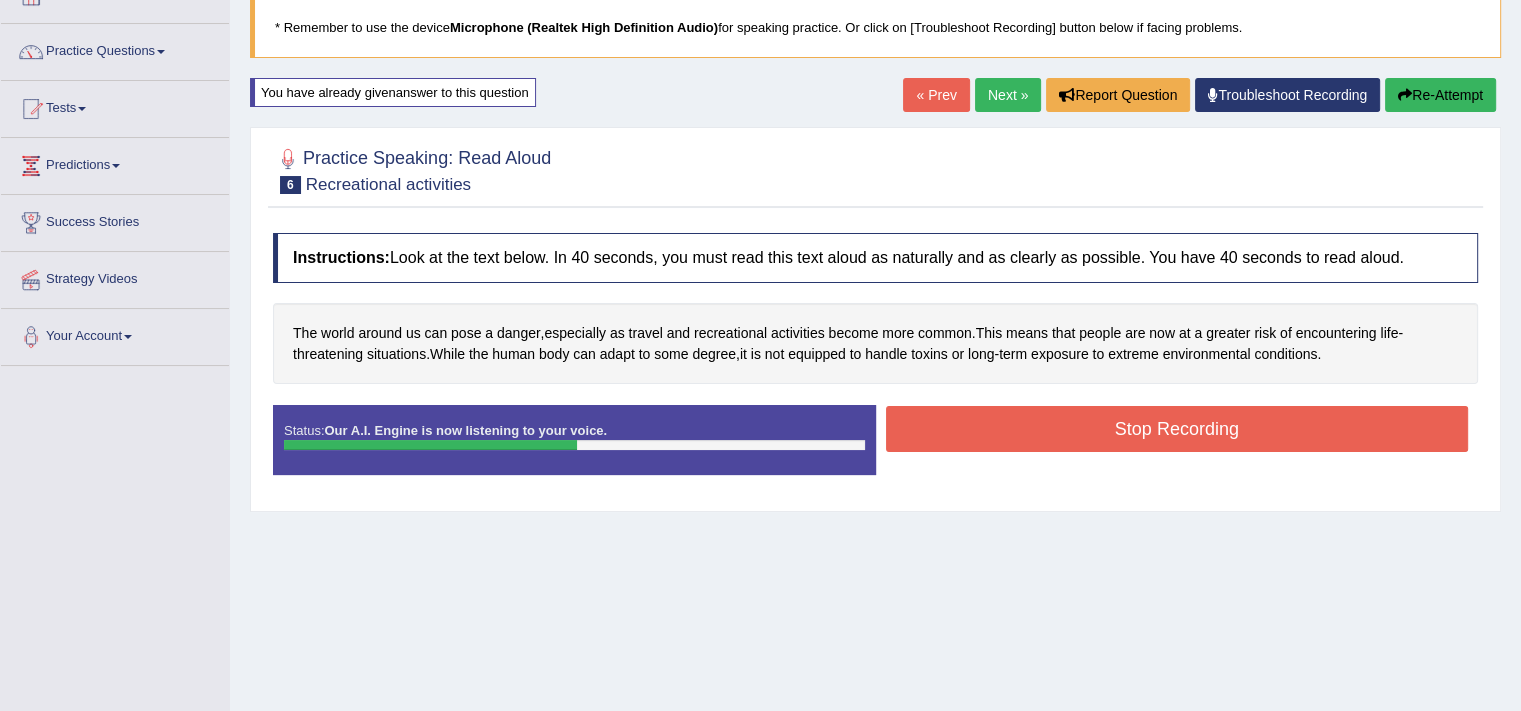 click on "Stop Recording" at bounding box center (1177, 429) 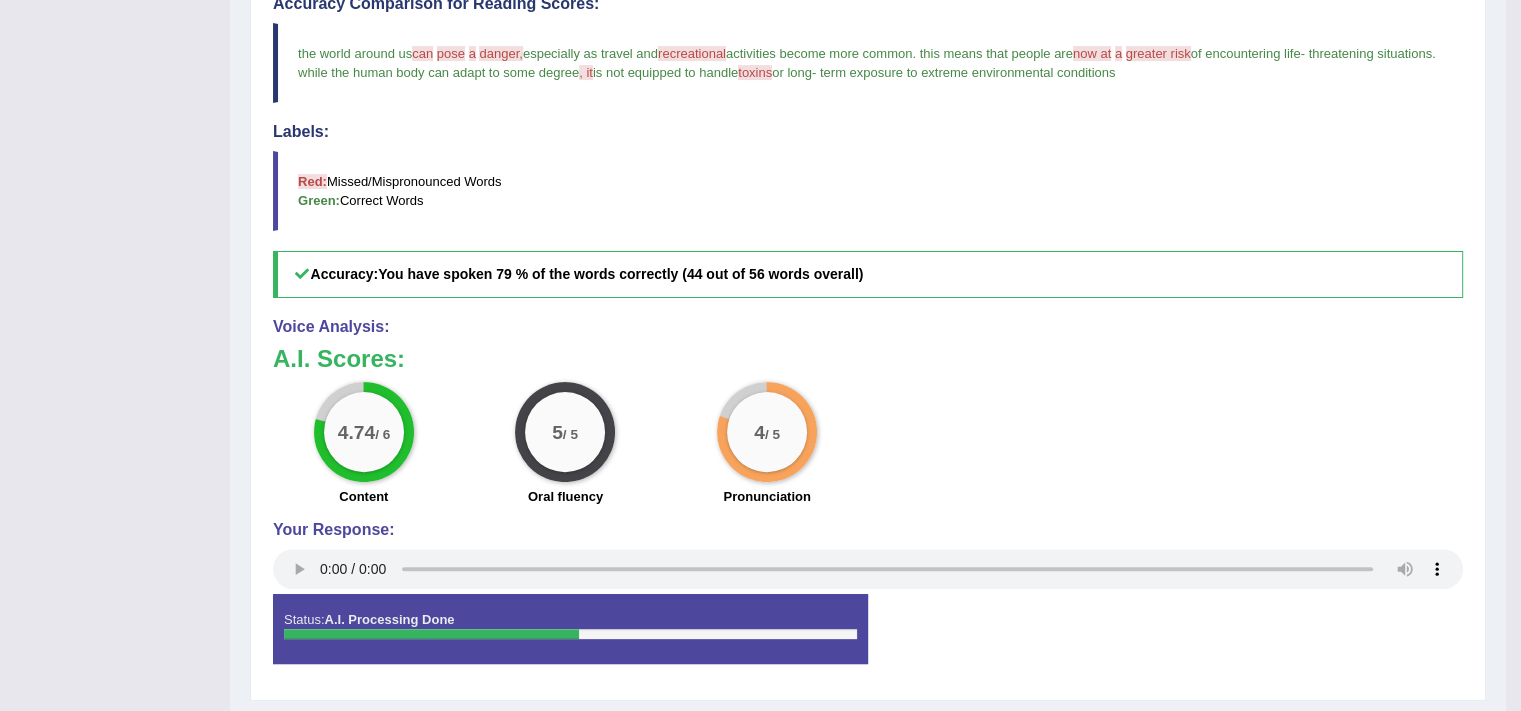 scroll, scrollTop: 604, scrollLeft: 0, axis: vertical 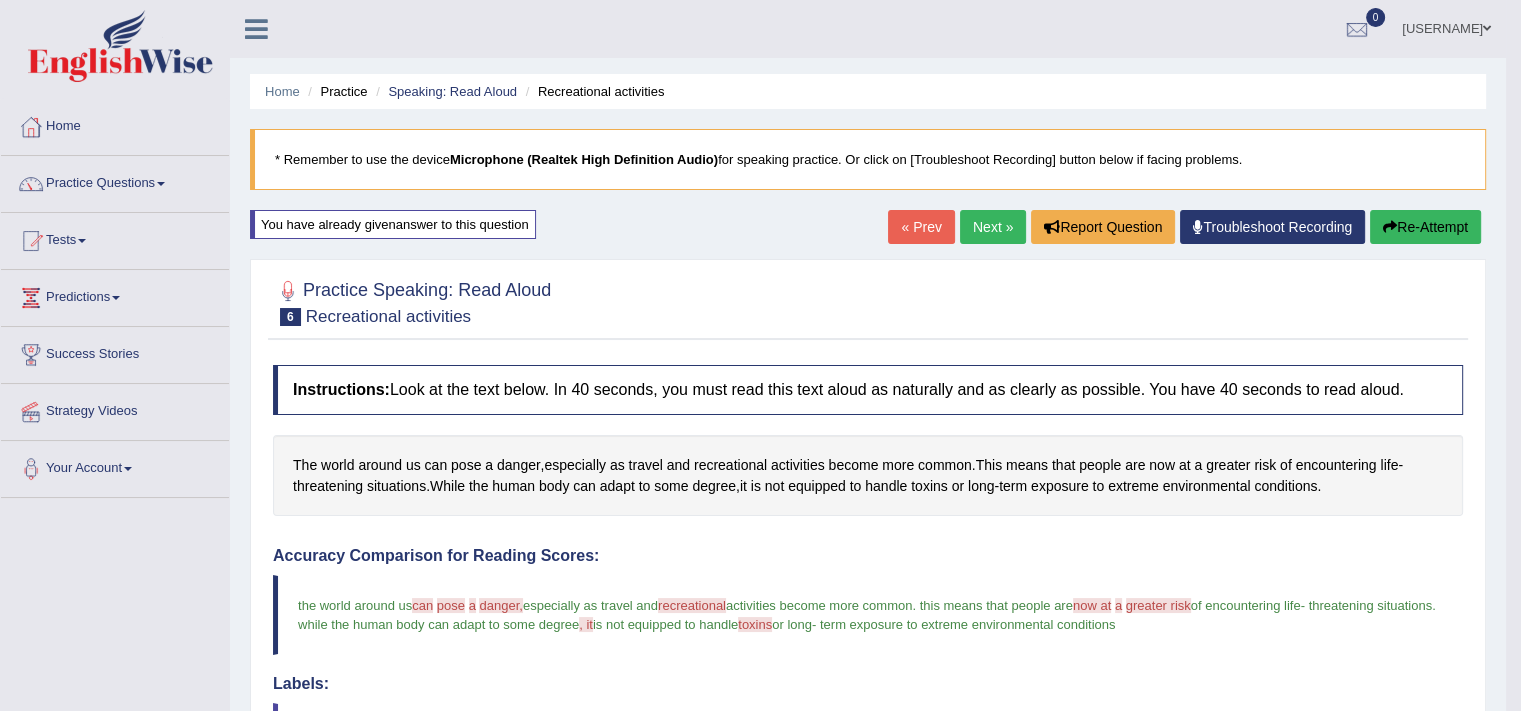 click on "Re-Attempt" at bounding box center (1425, 227) 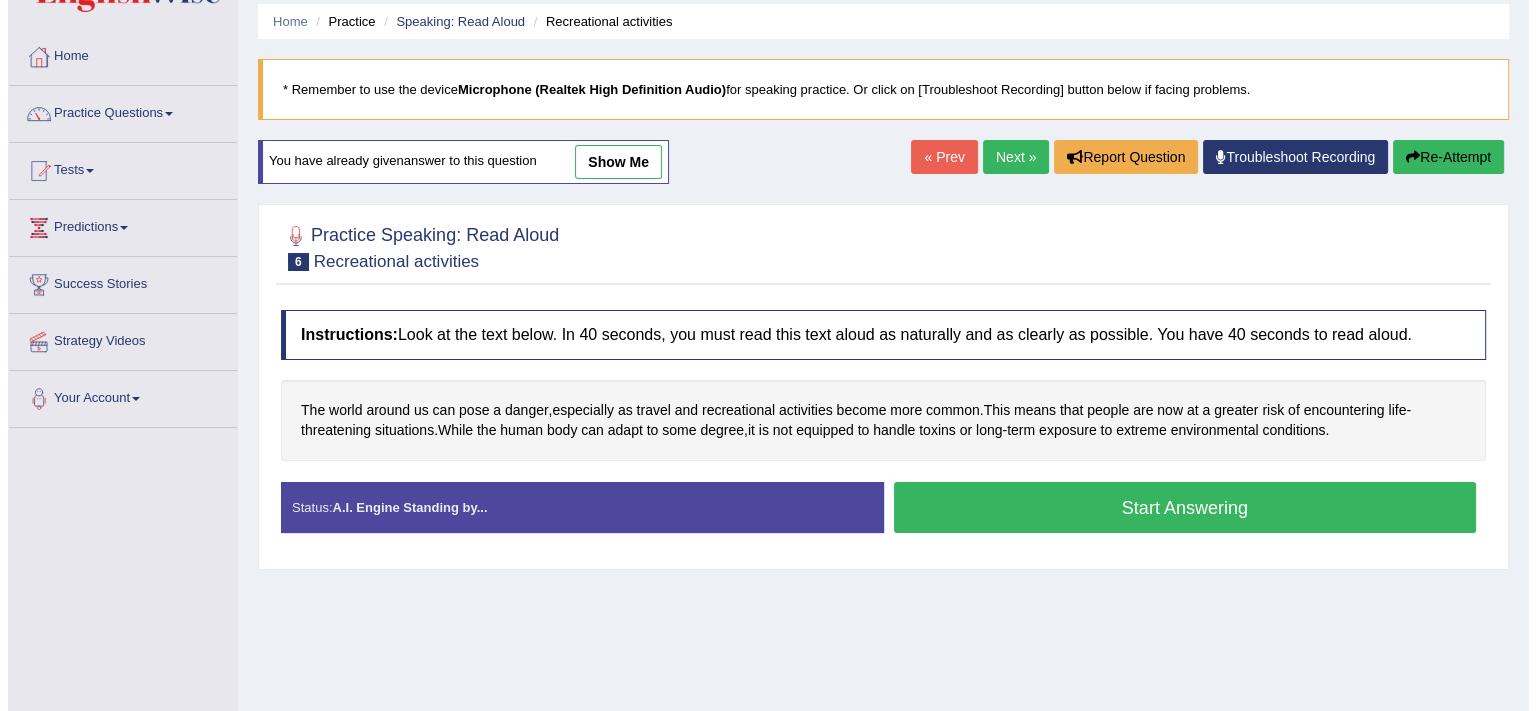 scroll, scrollTop: 0, scrollLeft: 0, axis: both 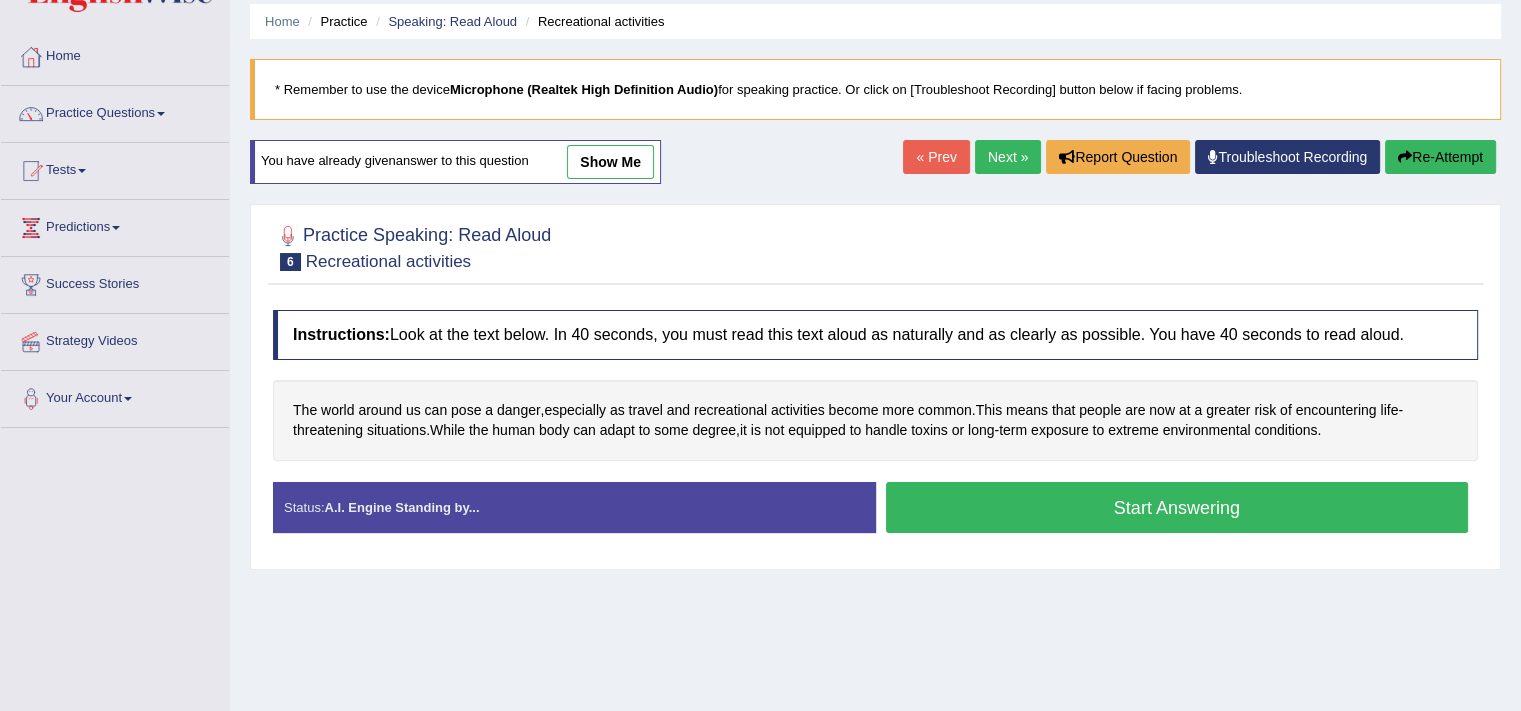 click on "Start Answering" at bounding box center (1177, 510) 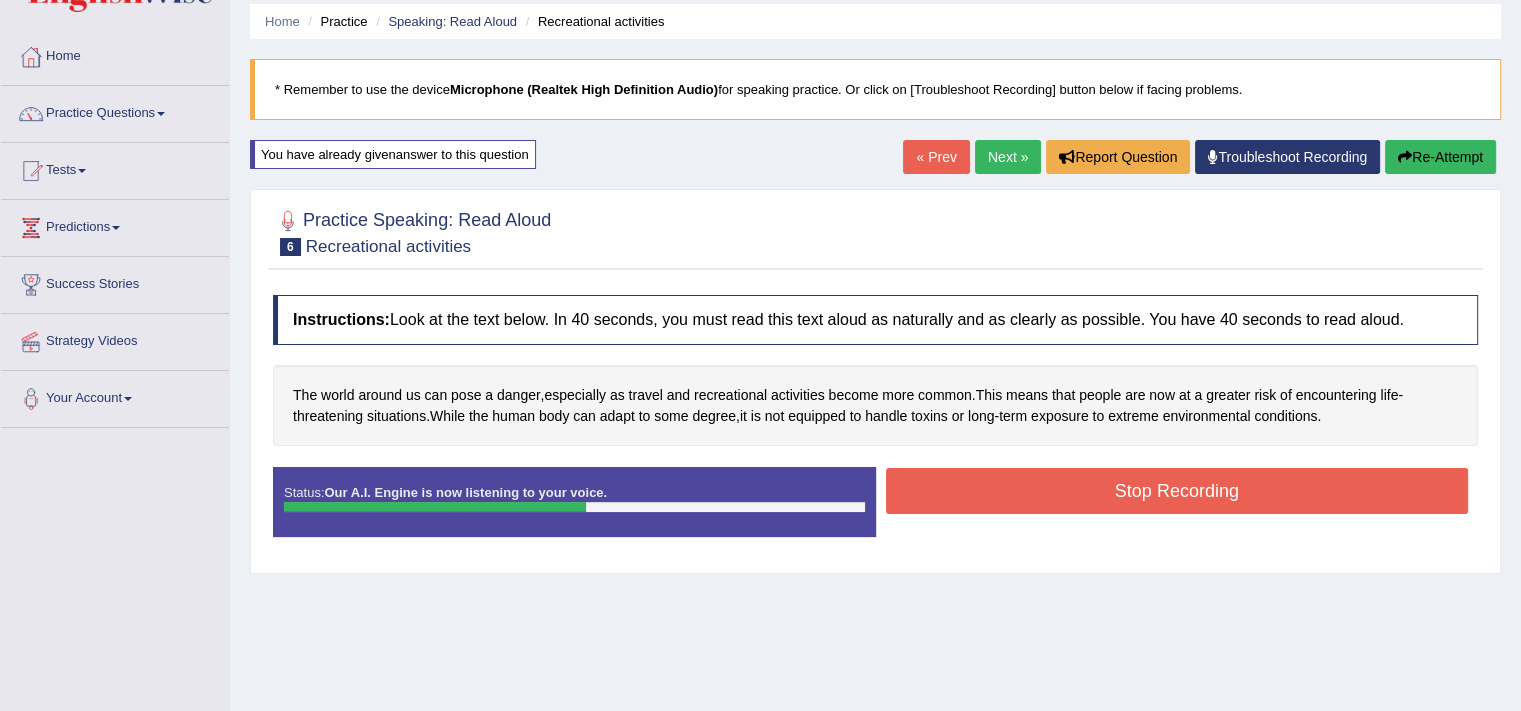 click on "Stop Recording" at bounding box center [1177, 491] 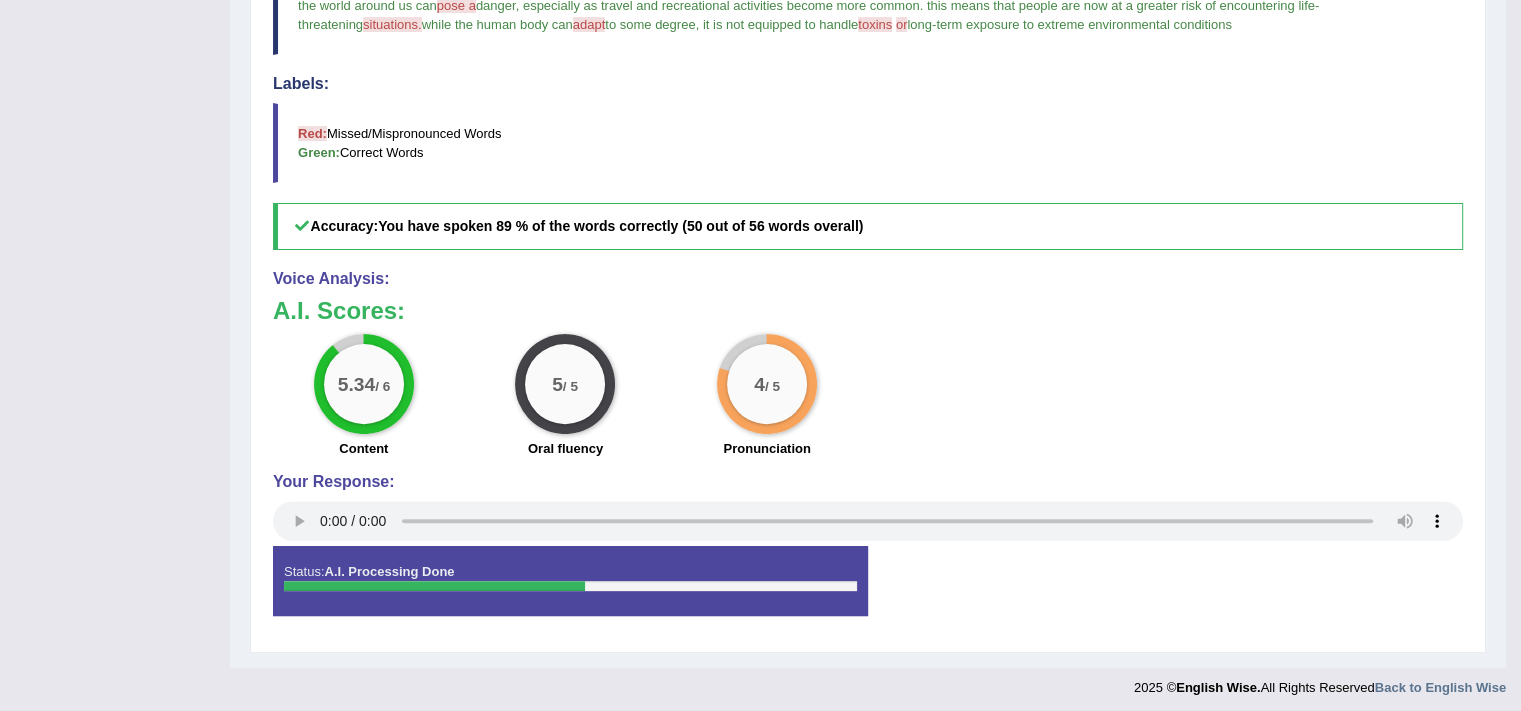 scroll, scrollTop: 604, scrollLeft: 0, axis: vertical 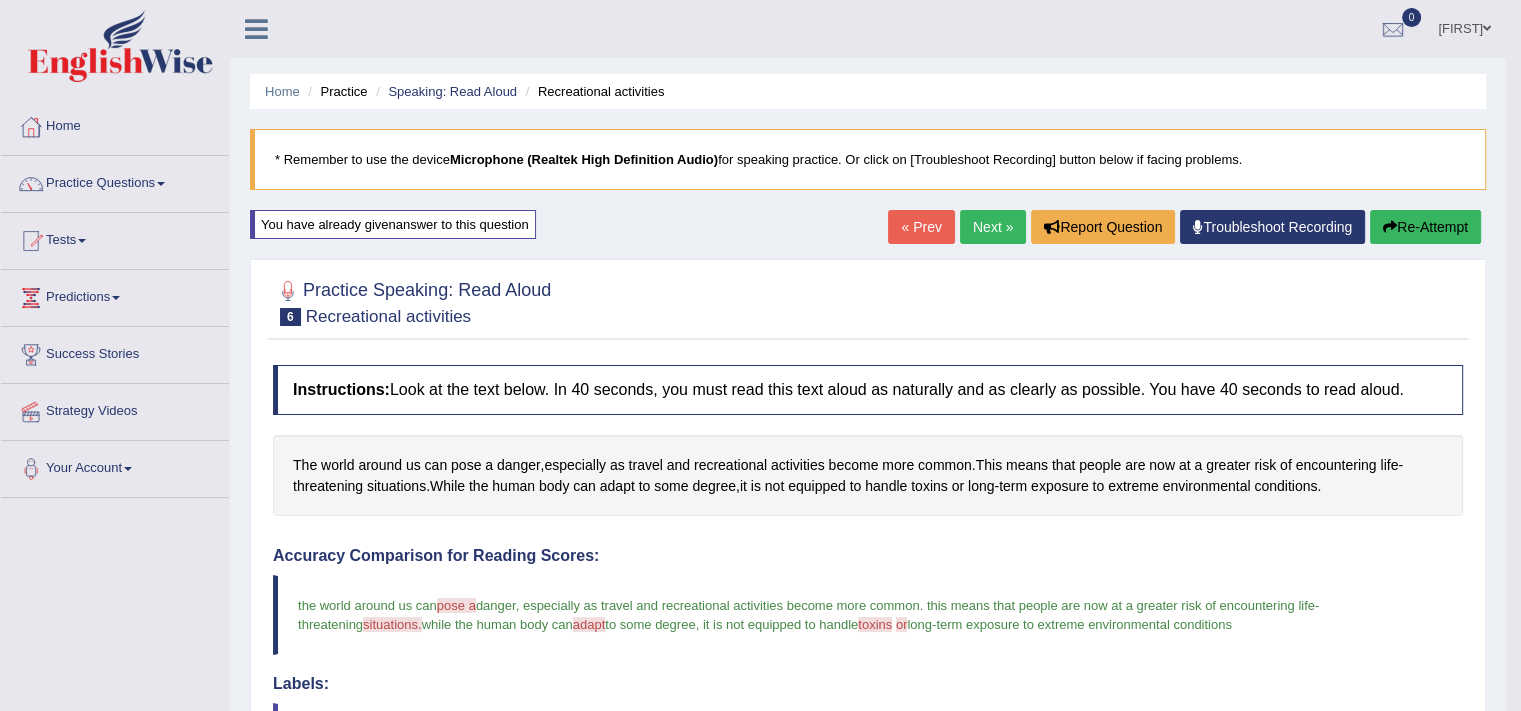 click on "Next »" at bounding box center [993, 227] 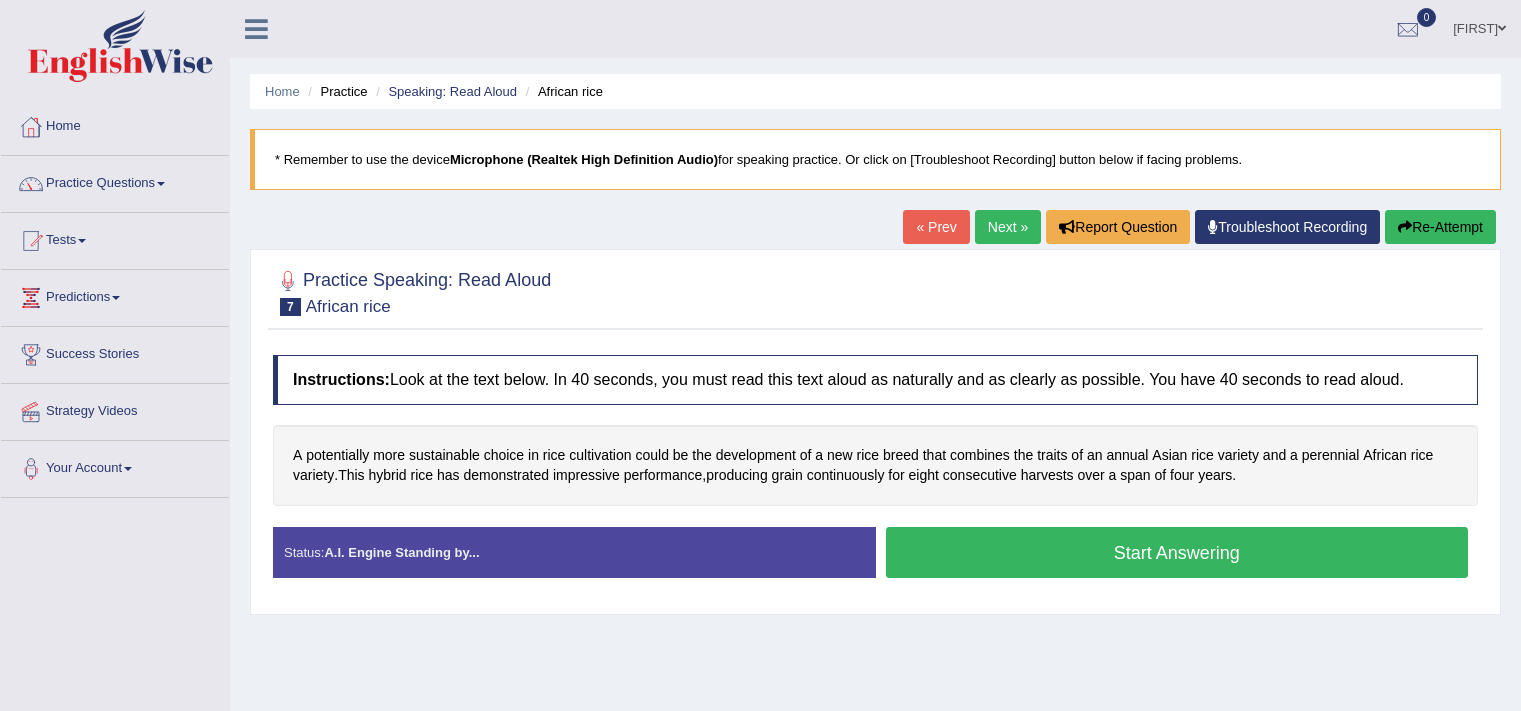 scroll, scrollTop: 0, scrollLeft: 0, axis: both 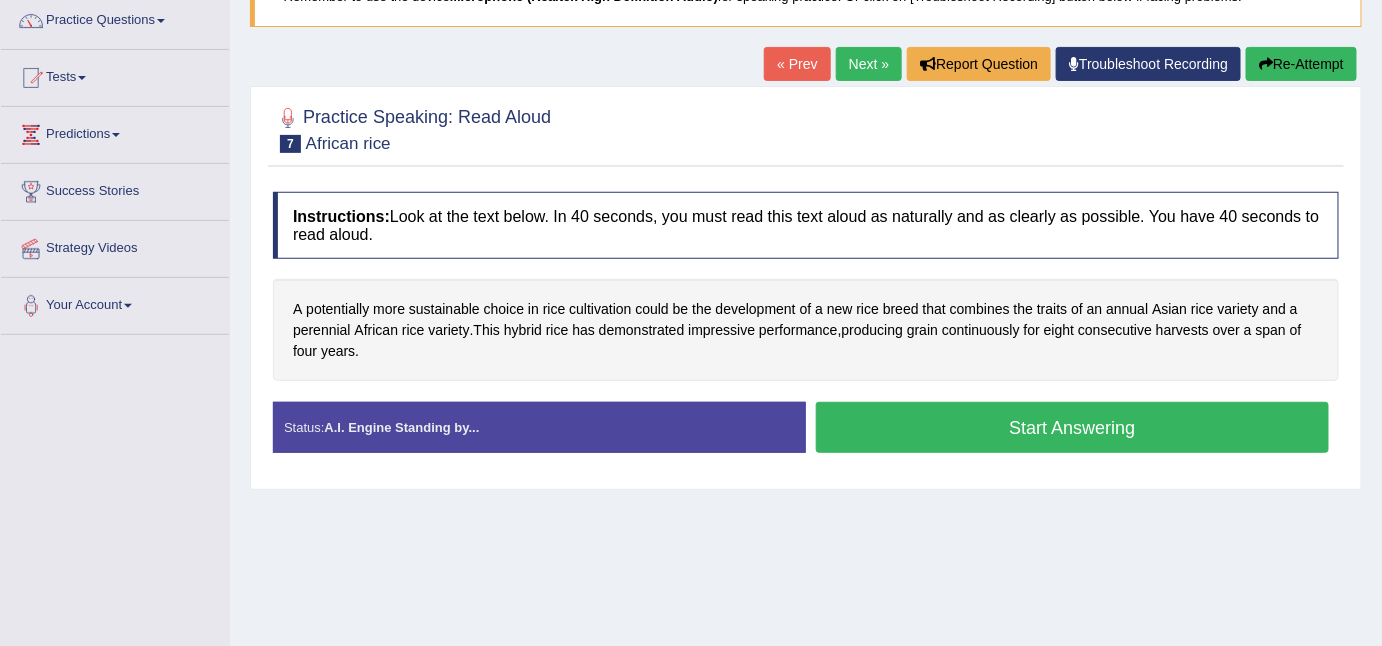 click on "Start Answering" at bounding box center [1072, 427] 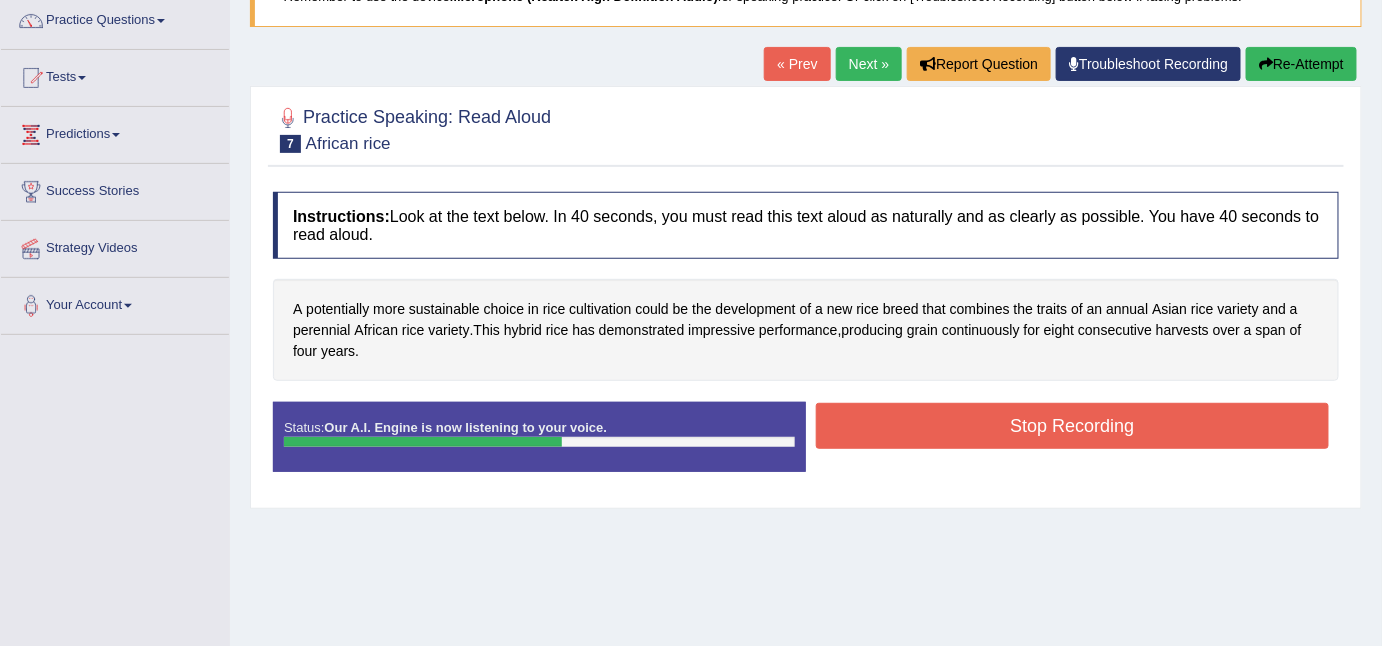 click on "Stop Recording" at bounding box center (1072, 426) 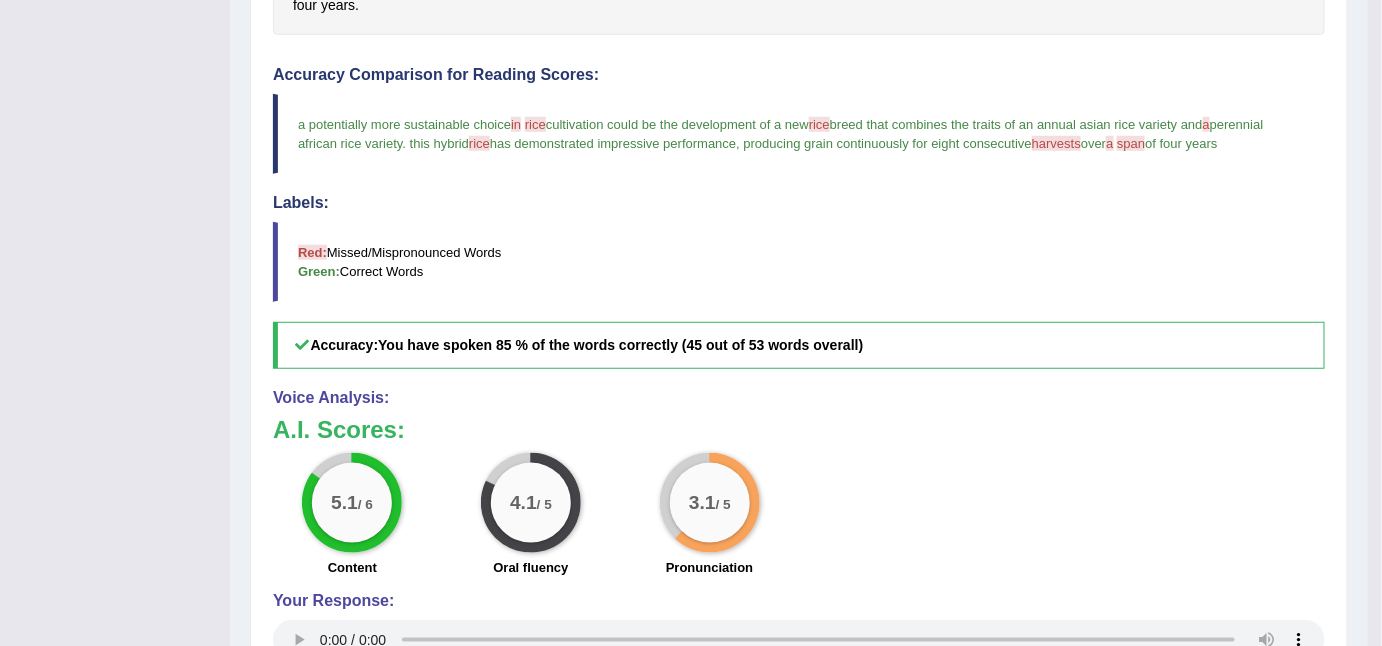 scroll, scrollTop: 511, scrollLeft: 0, axis: vertical 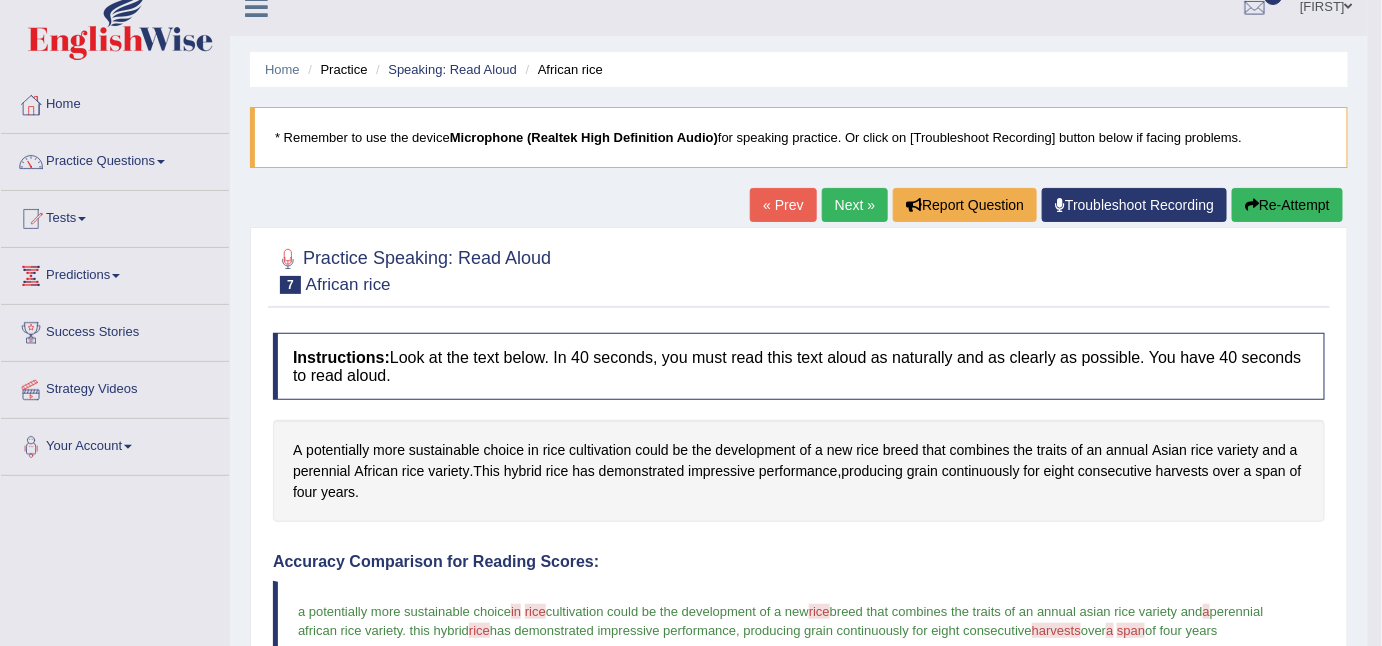 click on "Re-Attempt" at bounding box center (1287, 205) 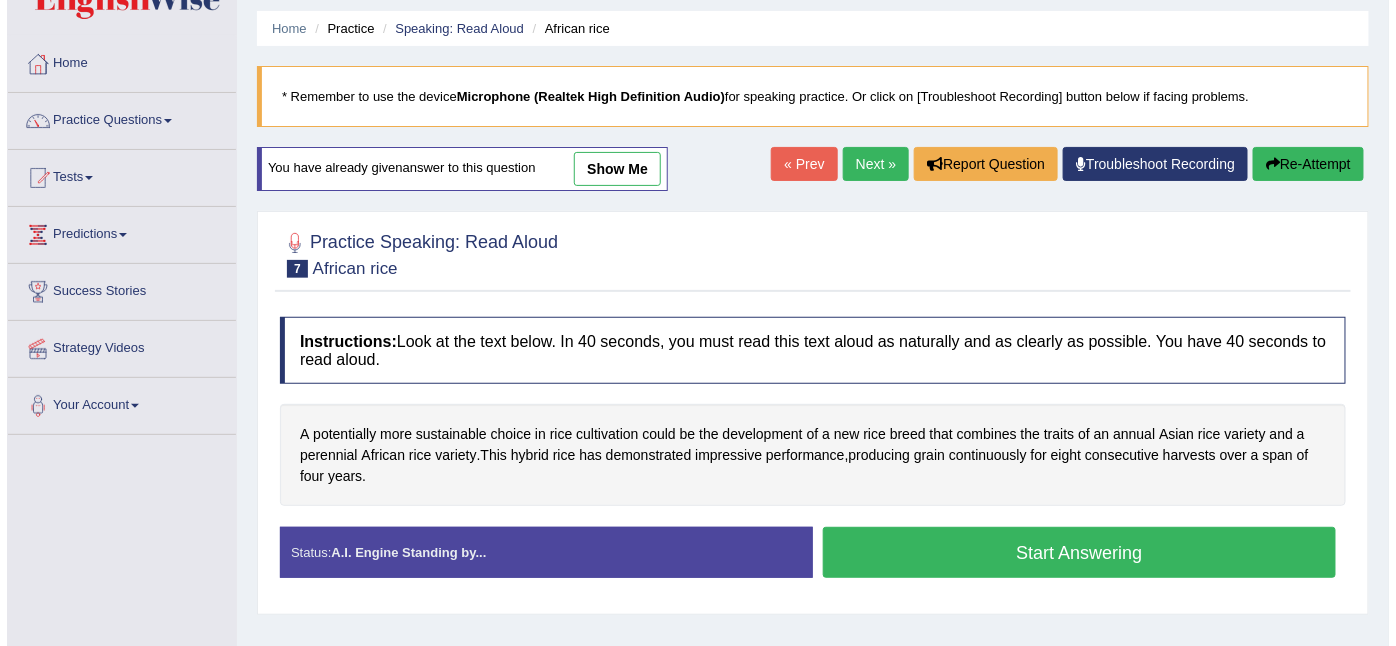 scroll, scrollTop: 0, scrollLeft: 0, axis: both 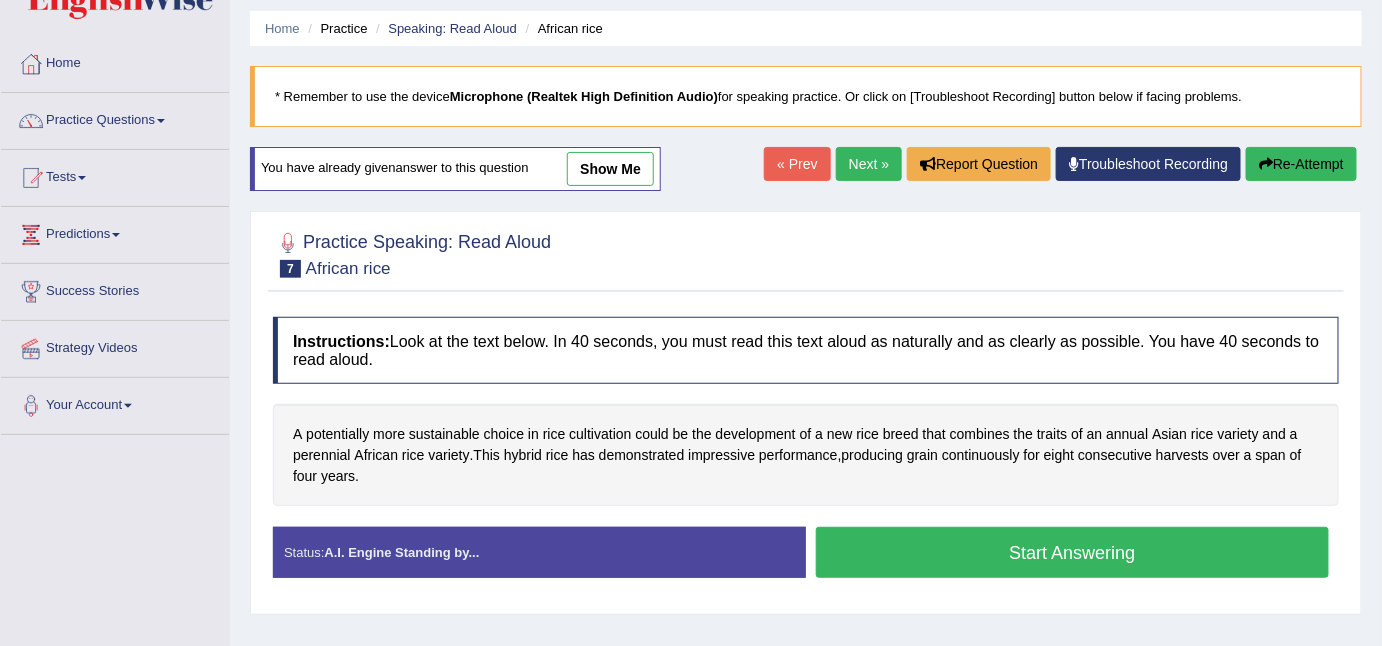 click on "Start Answering" at bounding box center [1072, 555] 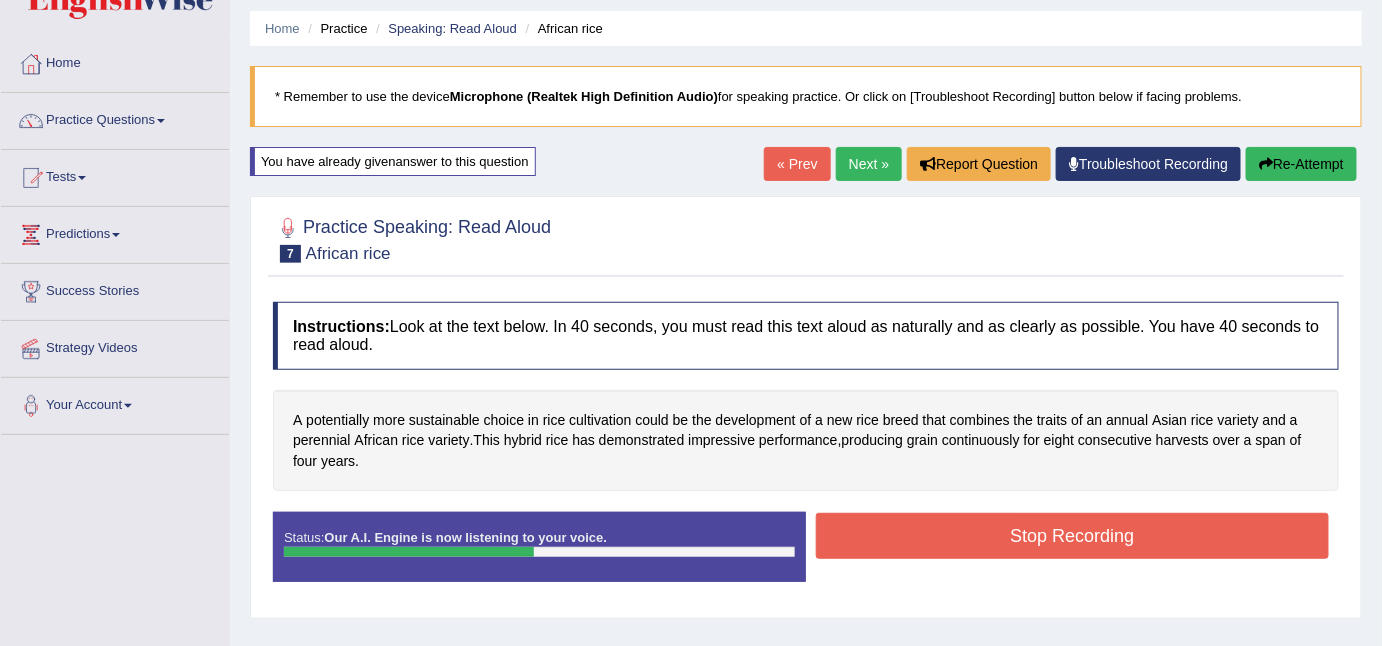 click on "Stop Recording" at bounding box center (1072, 536) 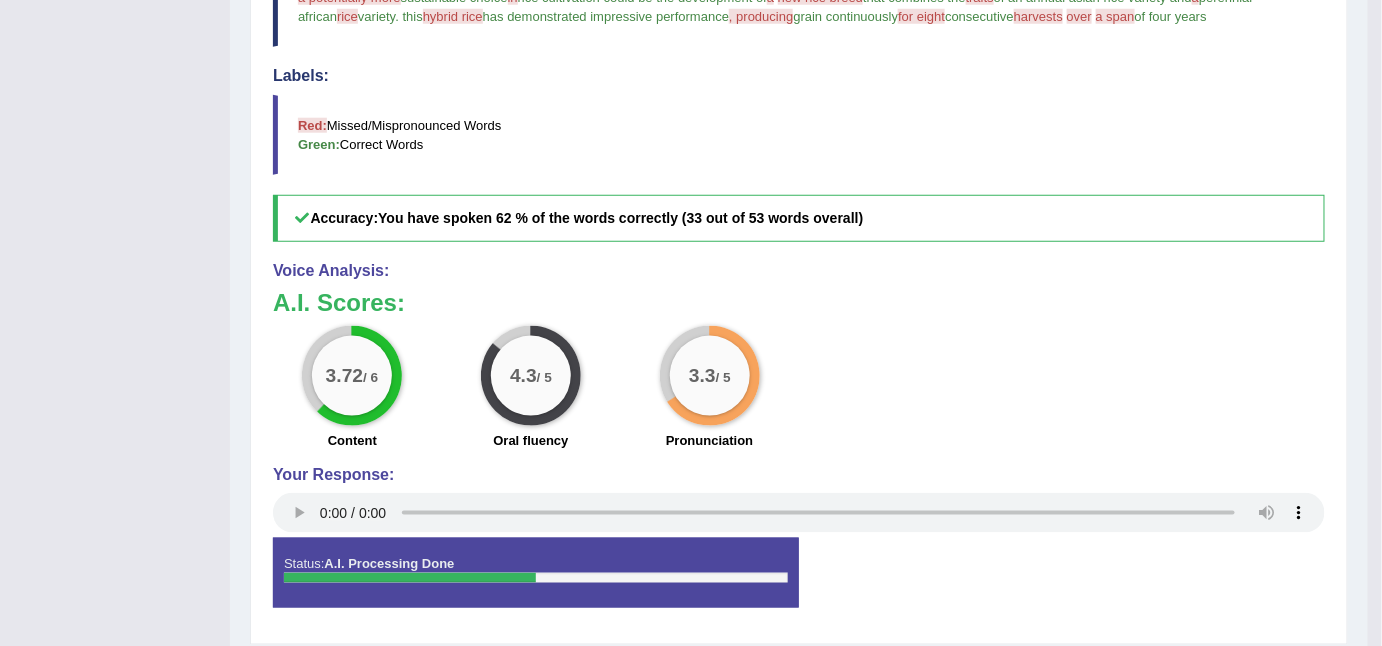 scroll, scrollTop: 652, scrollLeft: 0, axis: vertical 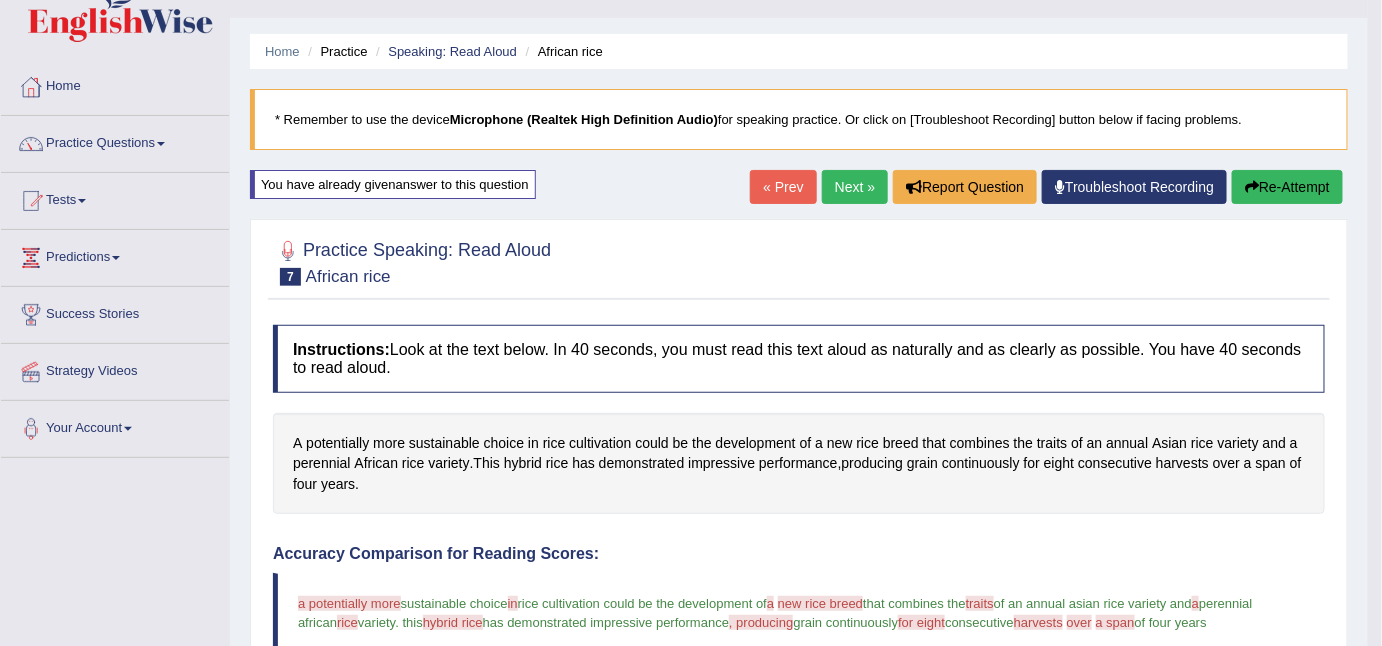 click on "Re-Attempt" at bounding box center (1287, 187) 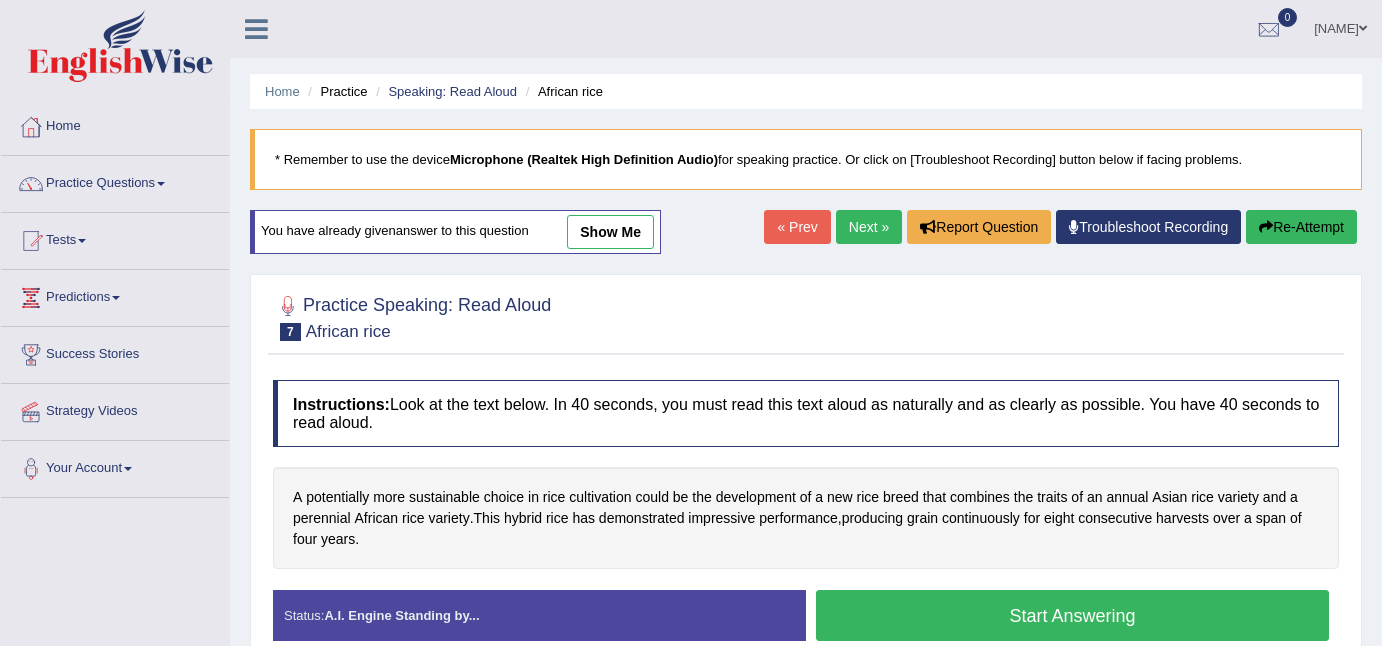 scroll, scrollTop: 250, scrollLeft: 0, axis: vertical 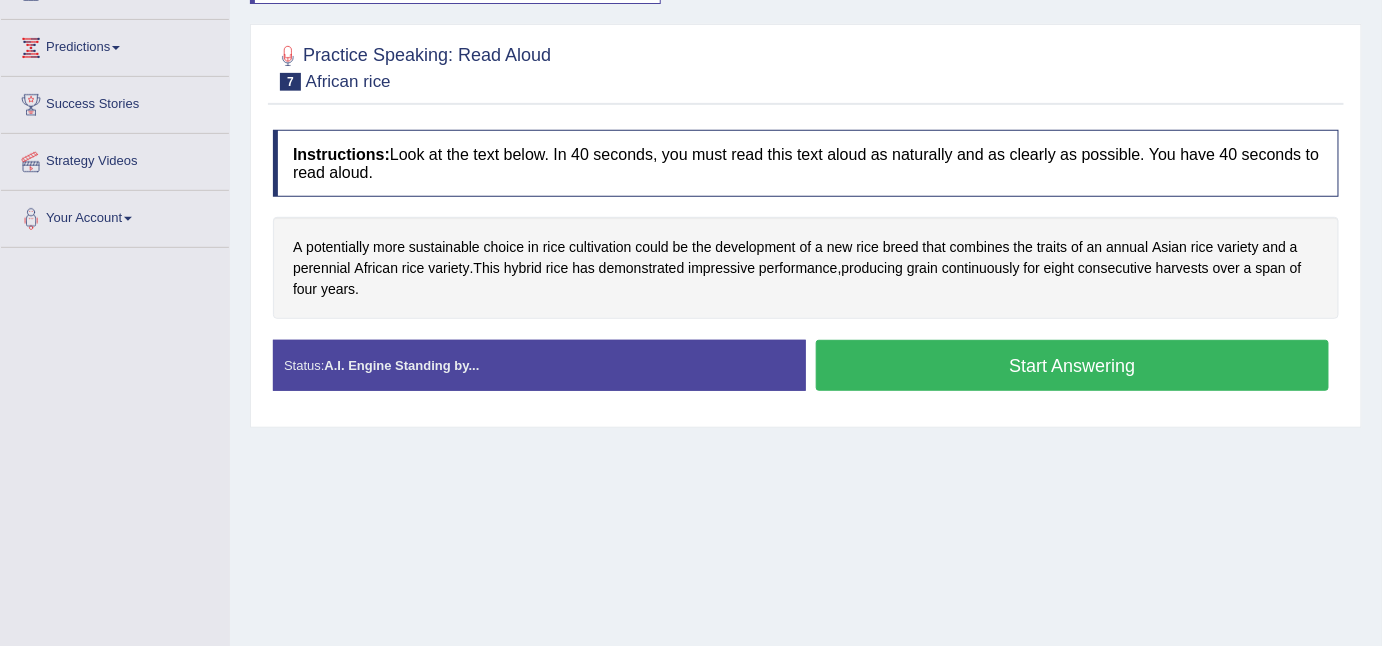 click on "Instructions:  Look at the text below. In 40 seconds, you must read this text aloud as naturally and as clearly as possible. You have 40 seconds to read aloud.
A   potentially   more   sustainable   choice   in   rice   cultivation   could   be   the   development   of   a   new   rice   breed   that   combines   the   traits   of   an   annual   Asian   rice   variety   and   a   perennial   African   rice   variety .  This   hybrid   rice   has   demonstrated   impressive   performance ,  producing   grain   continuously   for   eight   consecutive   harvests   over   a   span   of   four   years . Created with Highcharts 7.1.2 Too low Too high Time Pitch meter: 0 10 20 30 40 Created with Highcharts 7.1.2 Great Too slow Too fast Time Speech pace meter: 0 10 20 30 40 Accuracy Comparison for Reading Scores: Labels:
Red:  Missed/Mispronounced Words
Green:  Correct Words
Accuracy:  Voice Analysis: A.I. Scores:
3.72  / 6" at bounding box center (806, 268) 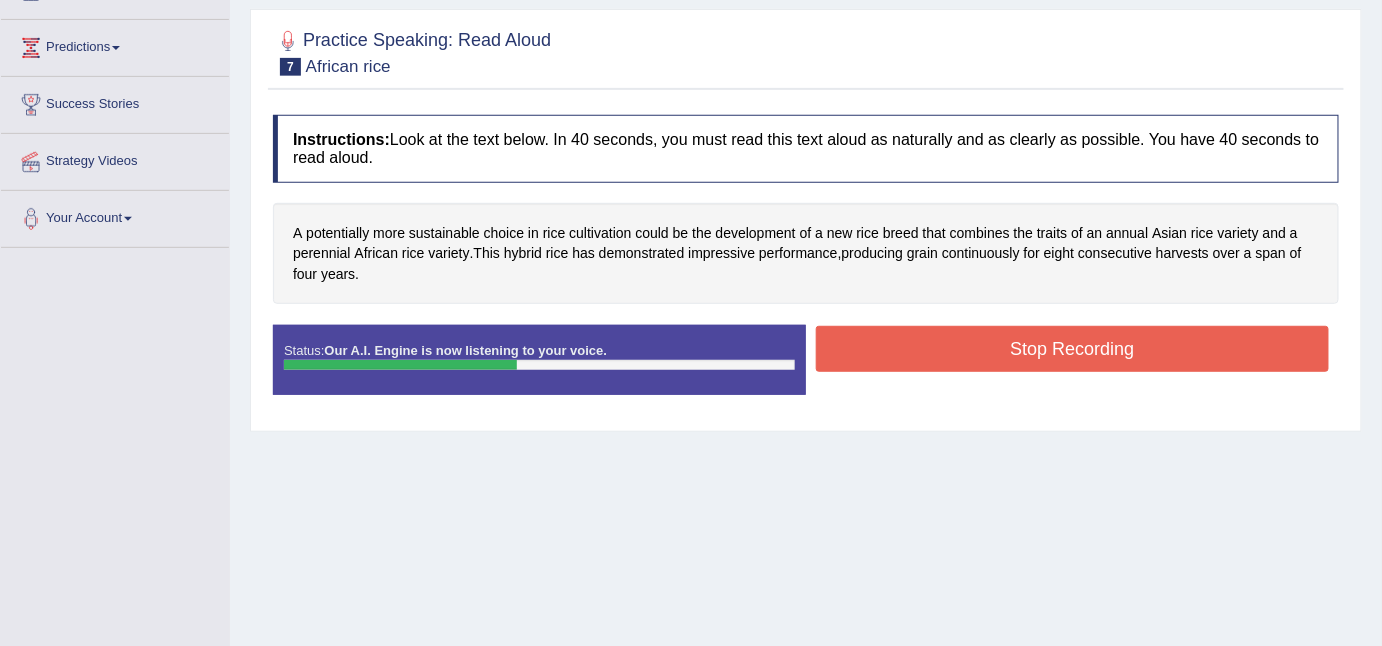 click on "Stop Recording" at bounding box center [1072, 349] 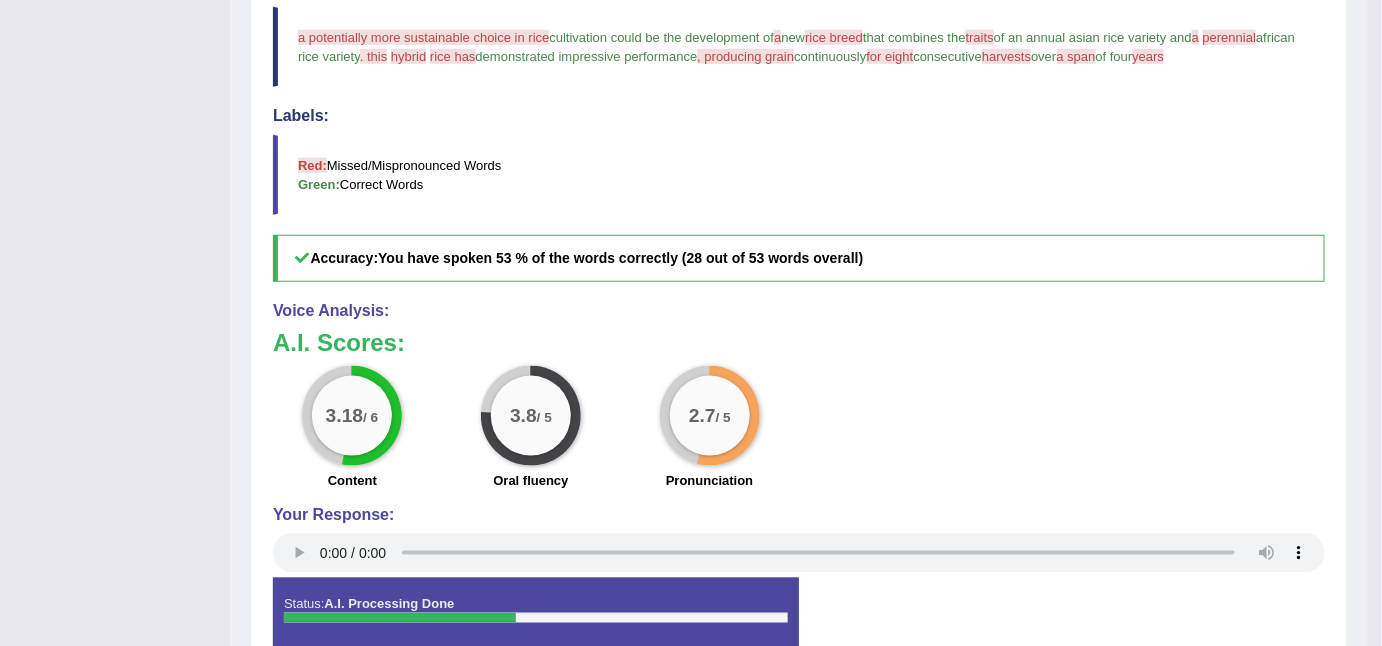 scroll, scrollTop: 706, scrollLeft: 0, axis: vertical 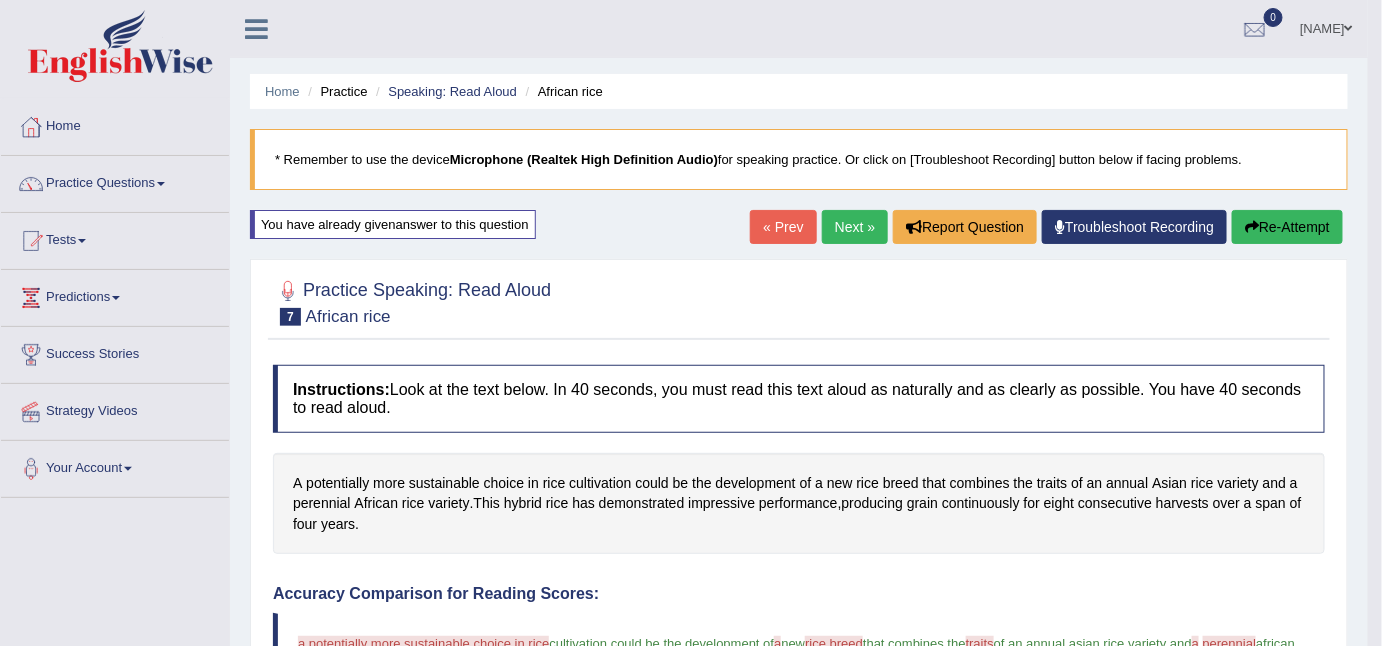 click on "Next »" at bounding box center [855, 227] 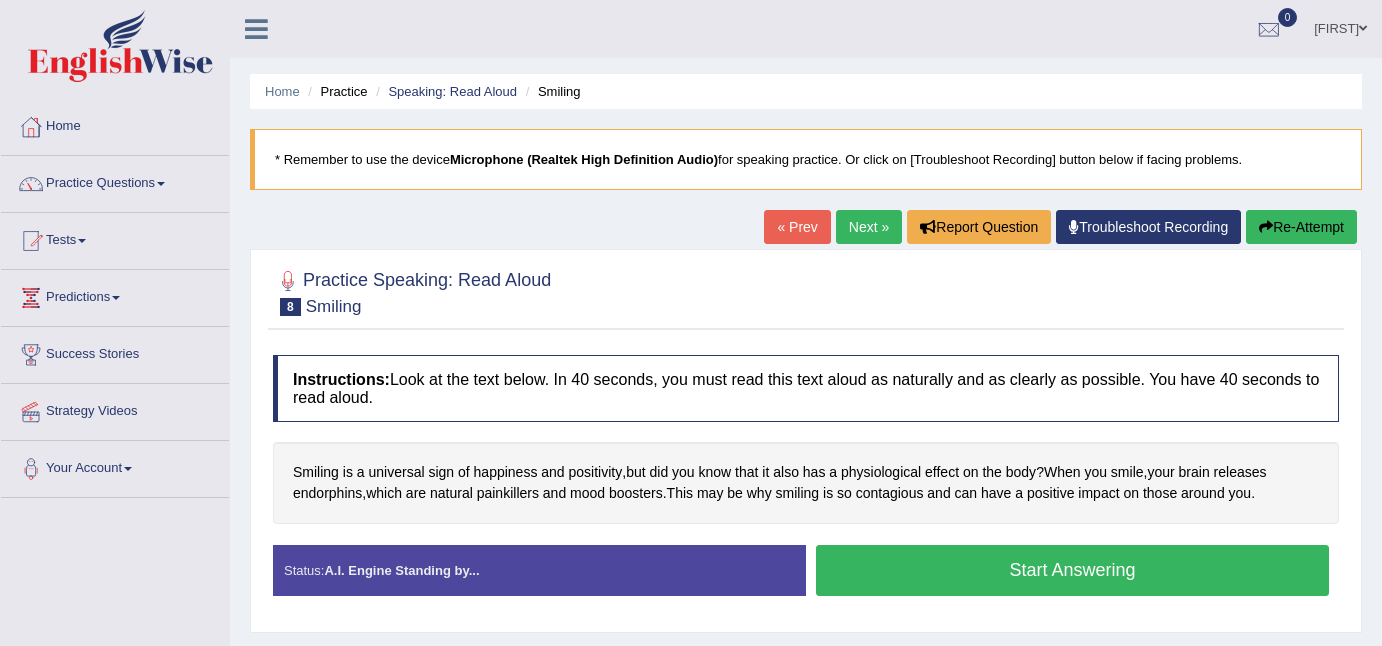 scroll, scrollTop: 0, scrollLeft: 0, axis: both 